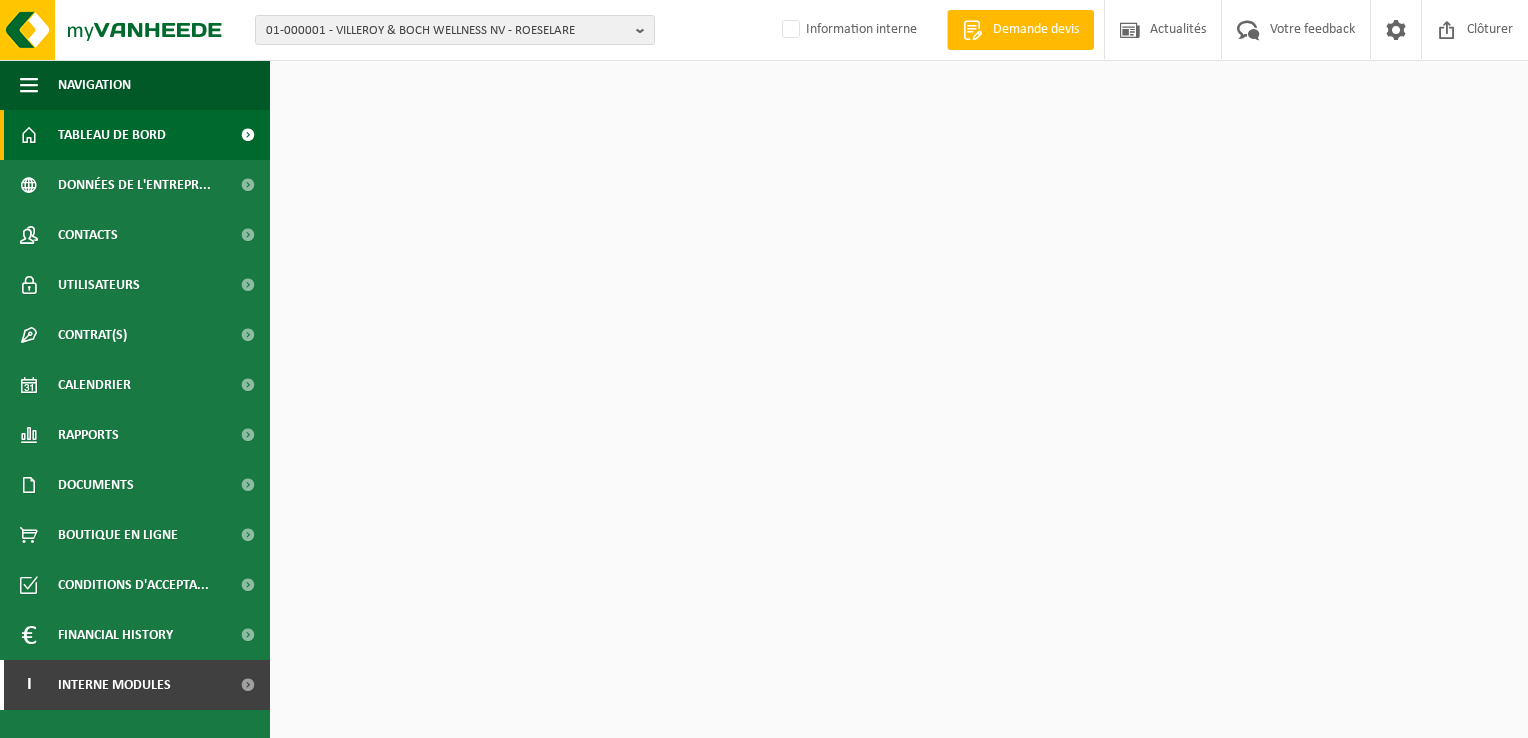 scroll, scrollTop: 0, scrollLeft: 0, axis: both 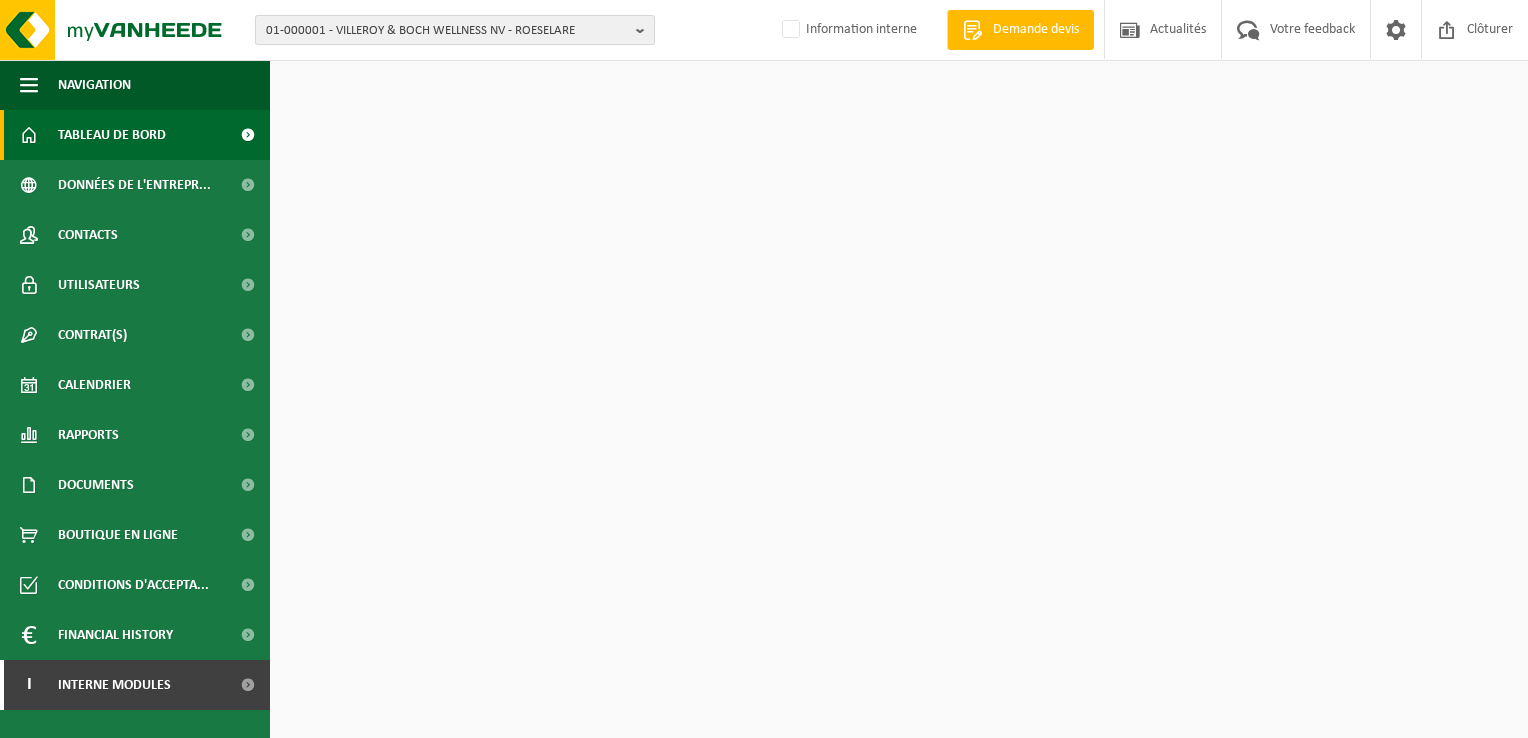 click on "01-000001 - VILLEROY & BOCH WELLNESS NV - ROESELARE" at bounding box center [447, 31] 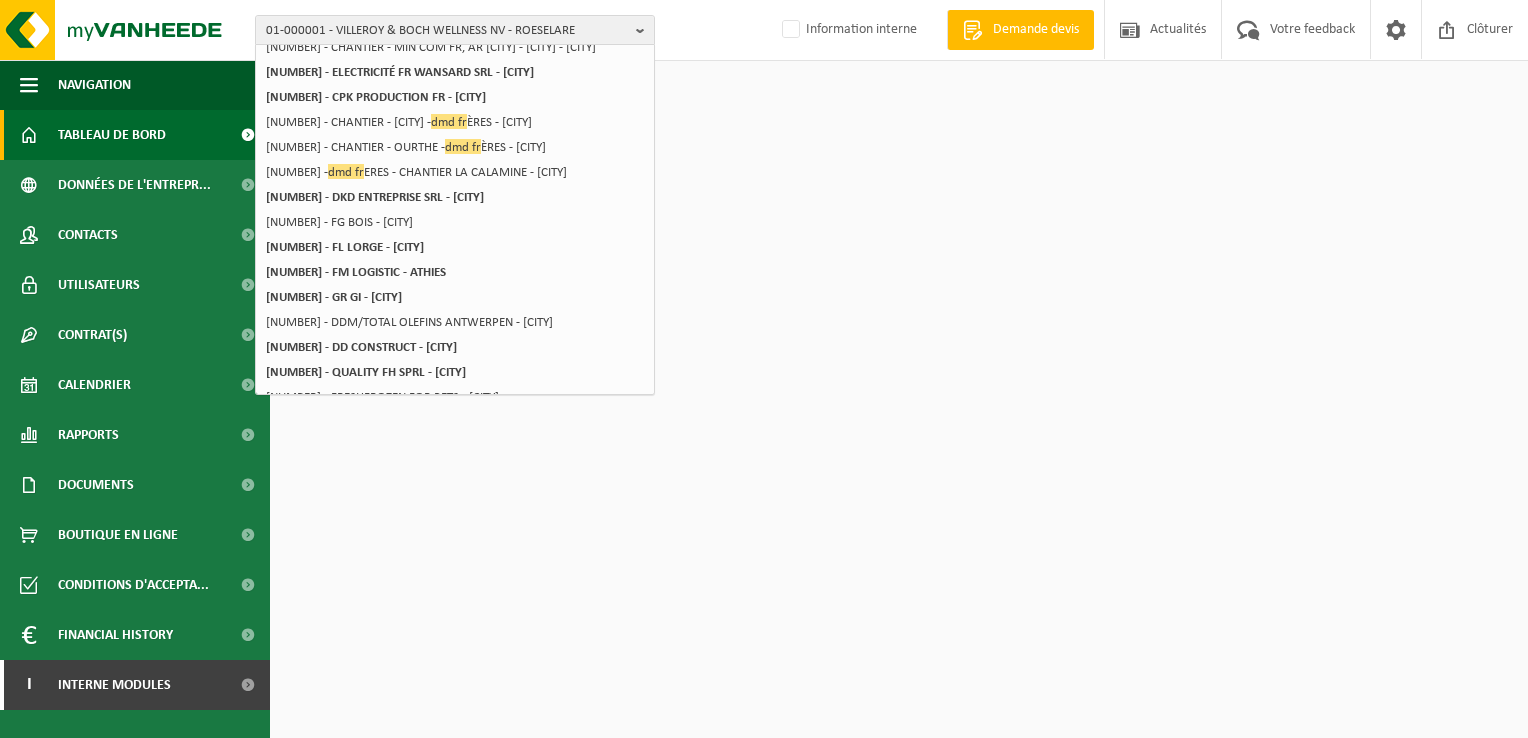 scroll, scrollTop: 0, scrollLeft: 0, axis: both 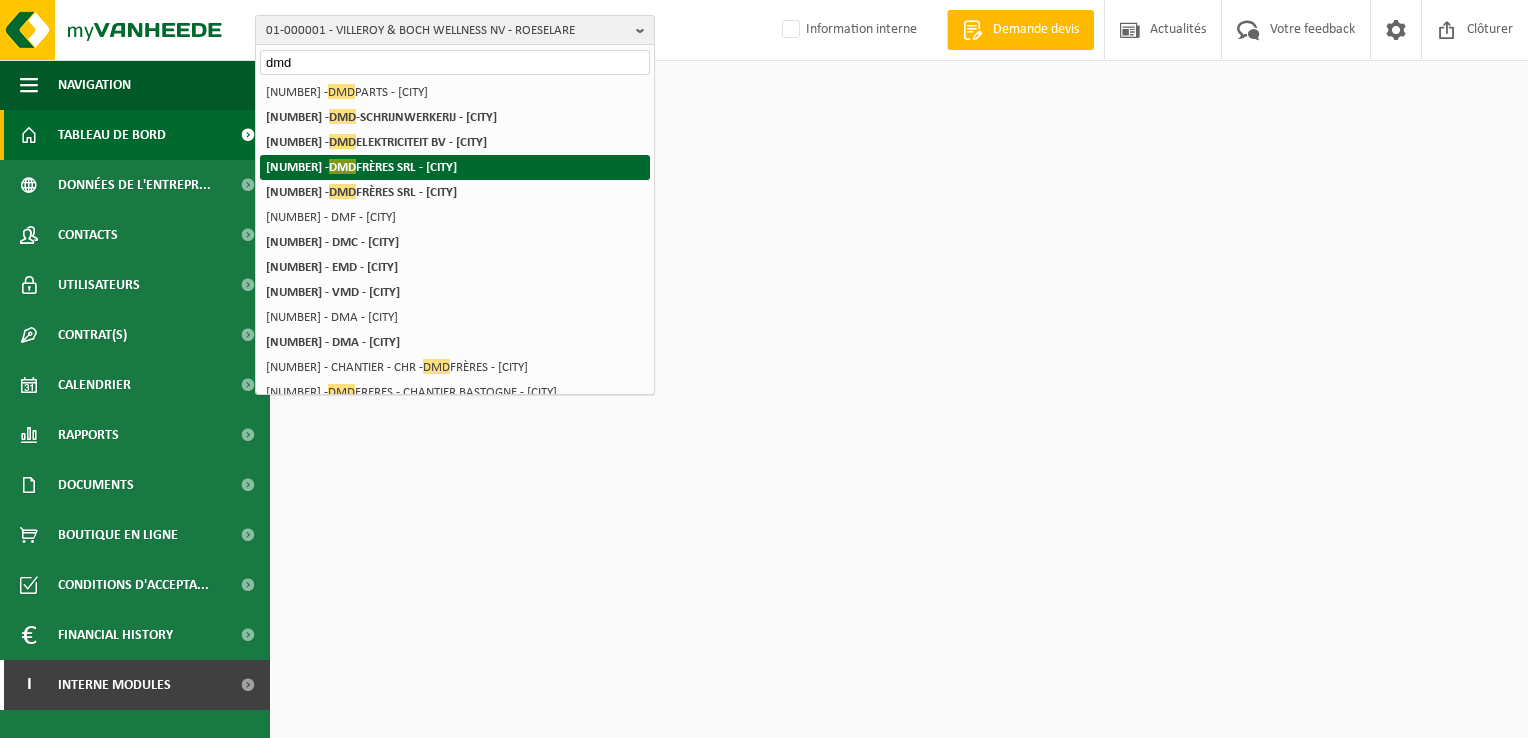type on "dmd" 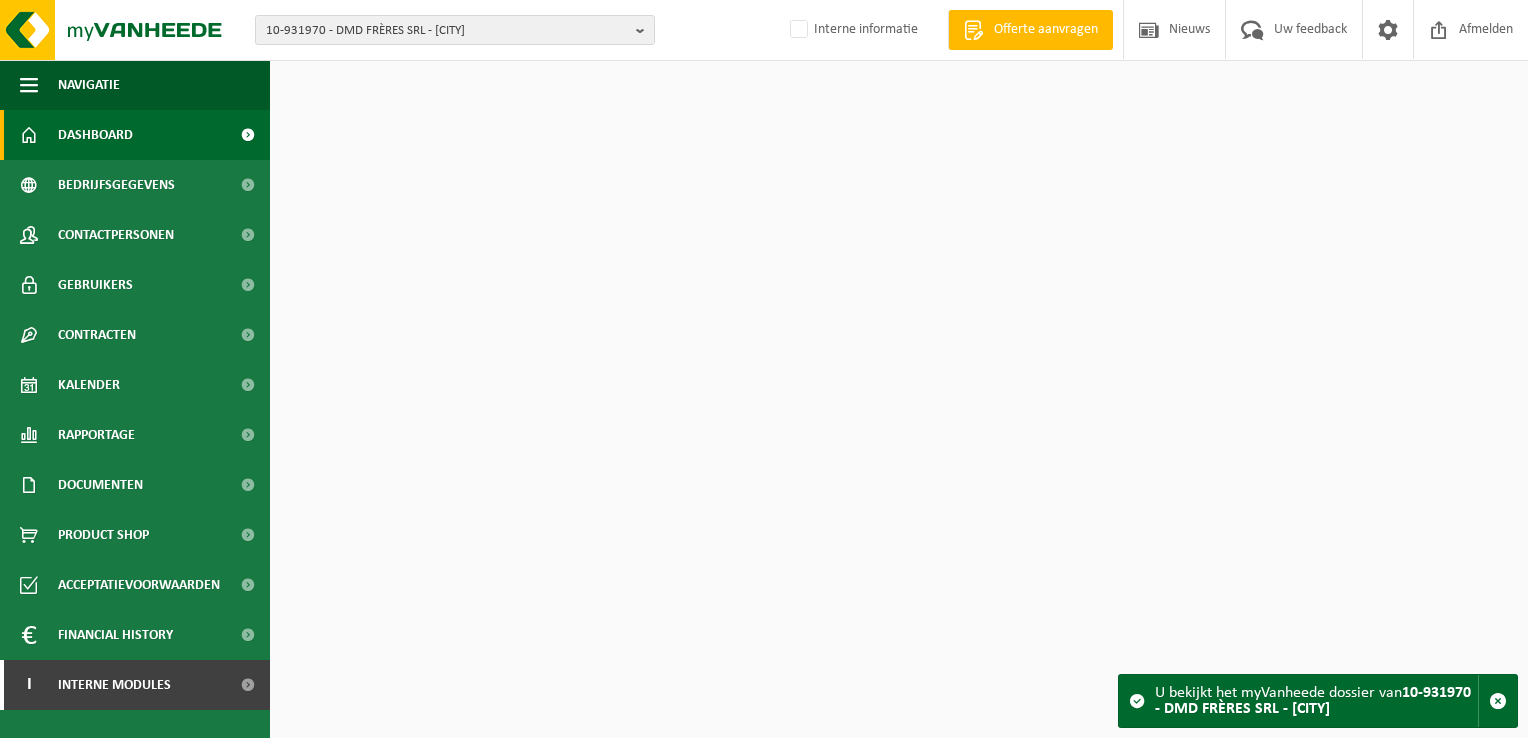 scroll, scrollTop: 0, scrollLeft: 0, axis: both 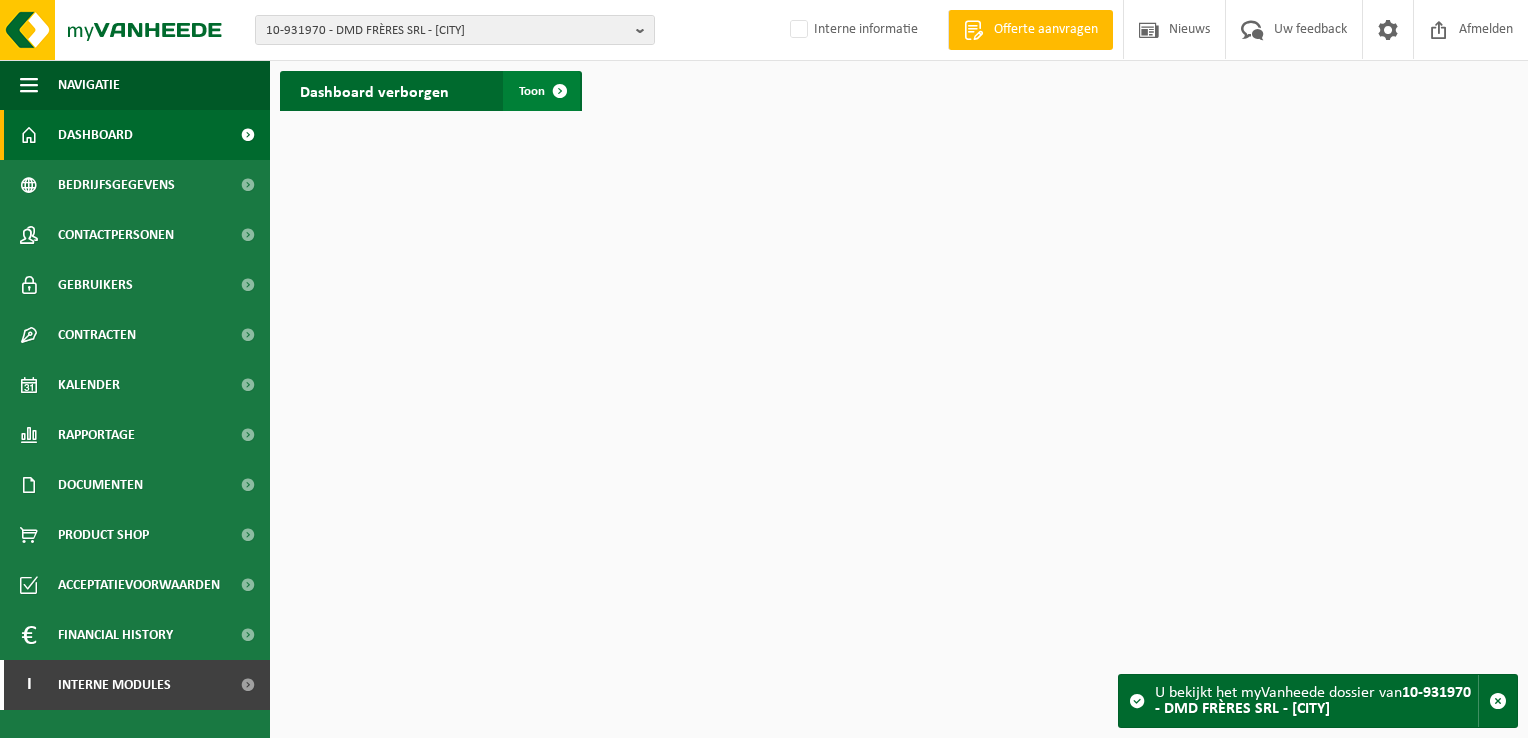 click at bounding box center [560, 91] 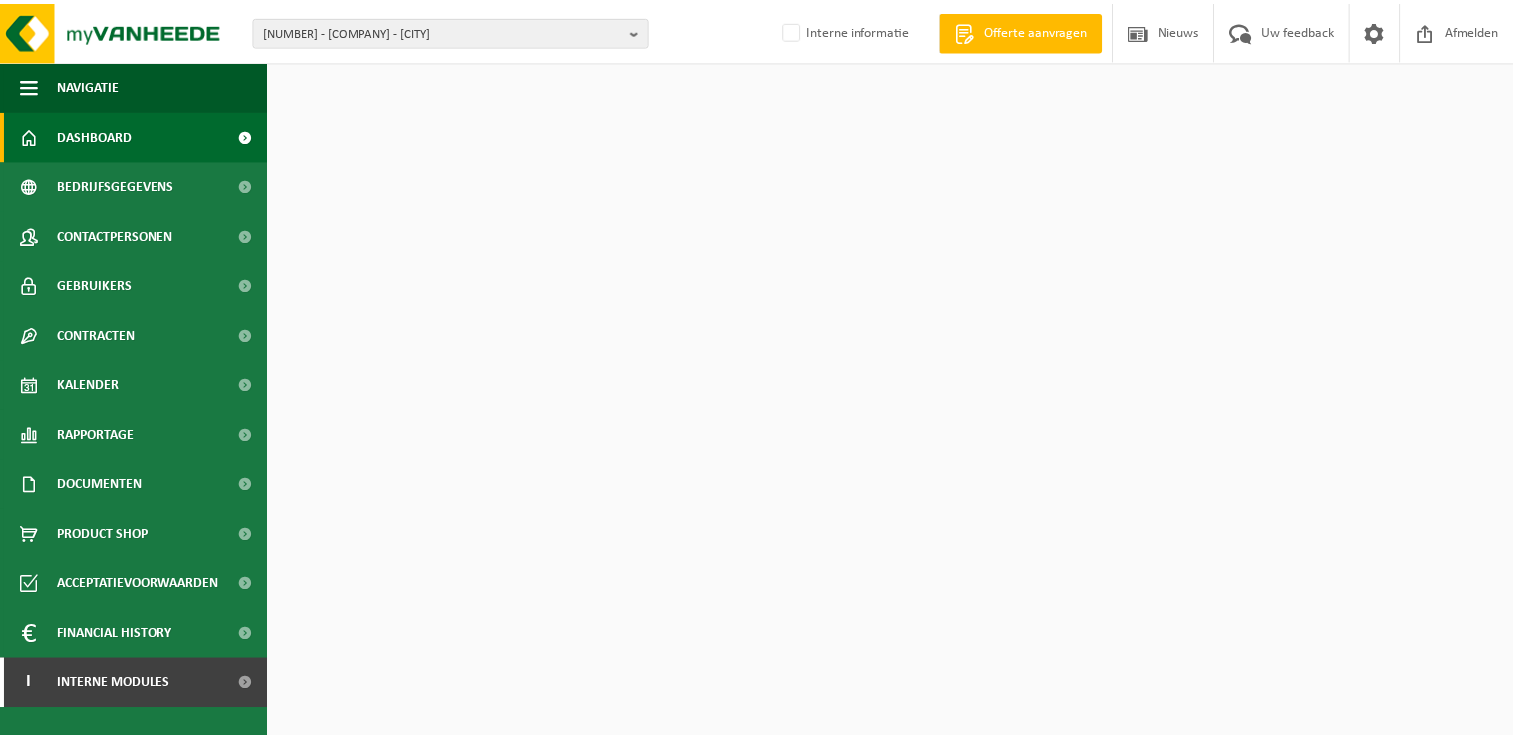 scroll, scrollTop: 0, scrollLeft: 0, axis: both 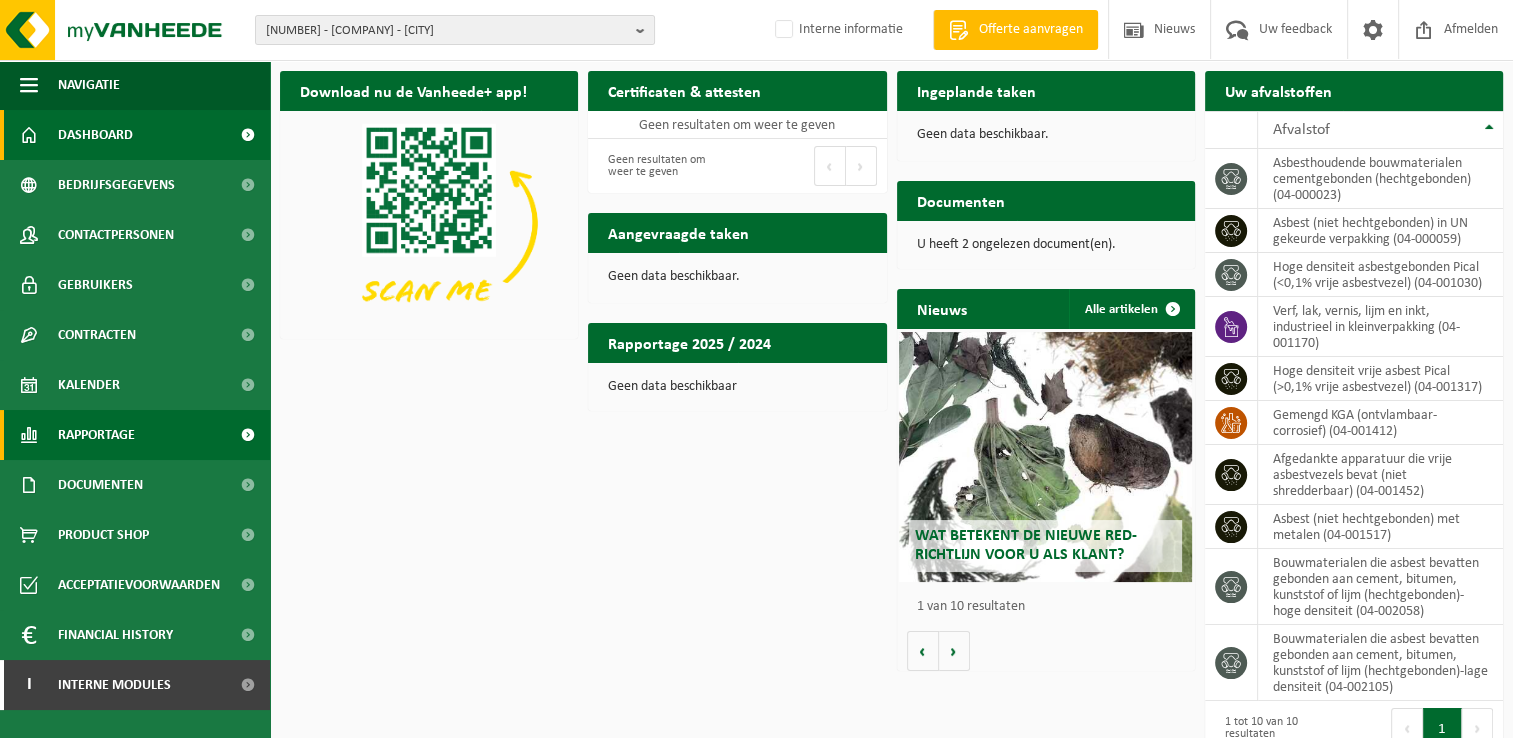 click on "Rapportage" at bounding box center [135, 435] 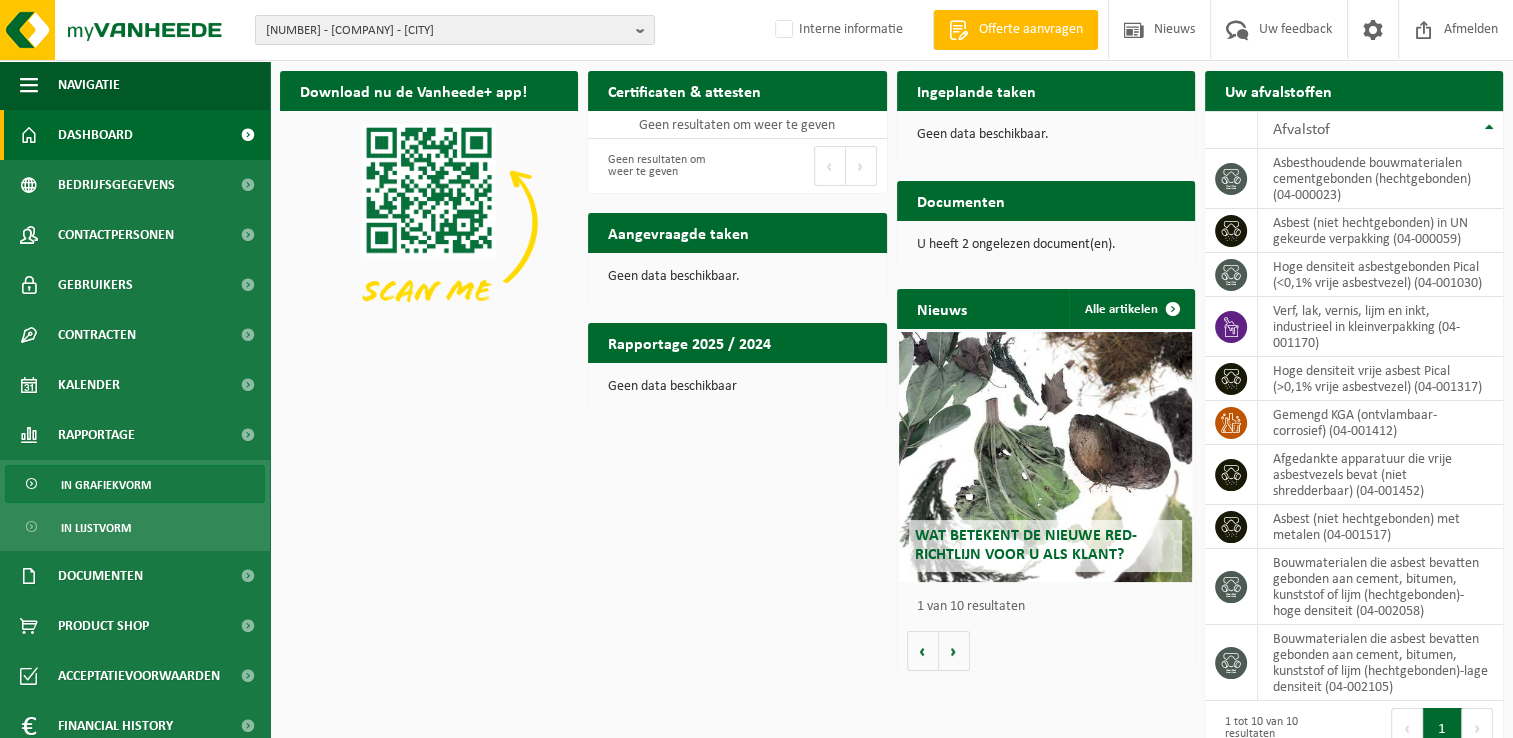 click on "In grafiekvorm" at bounding box center (106, 485) 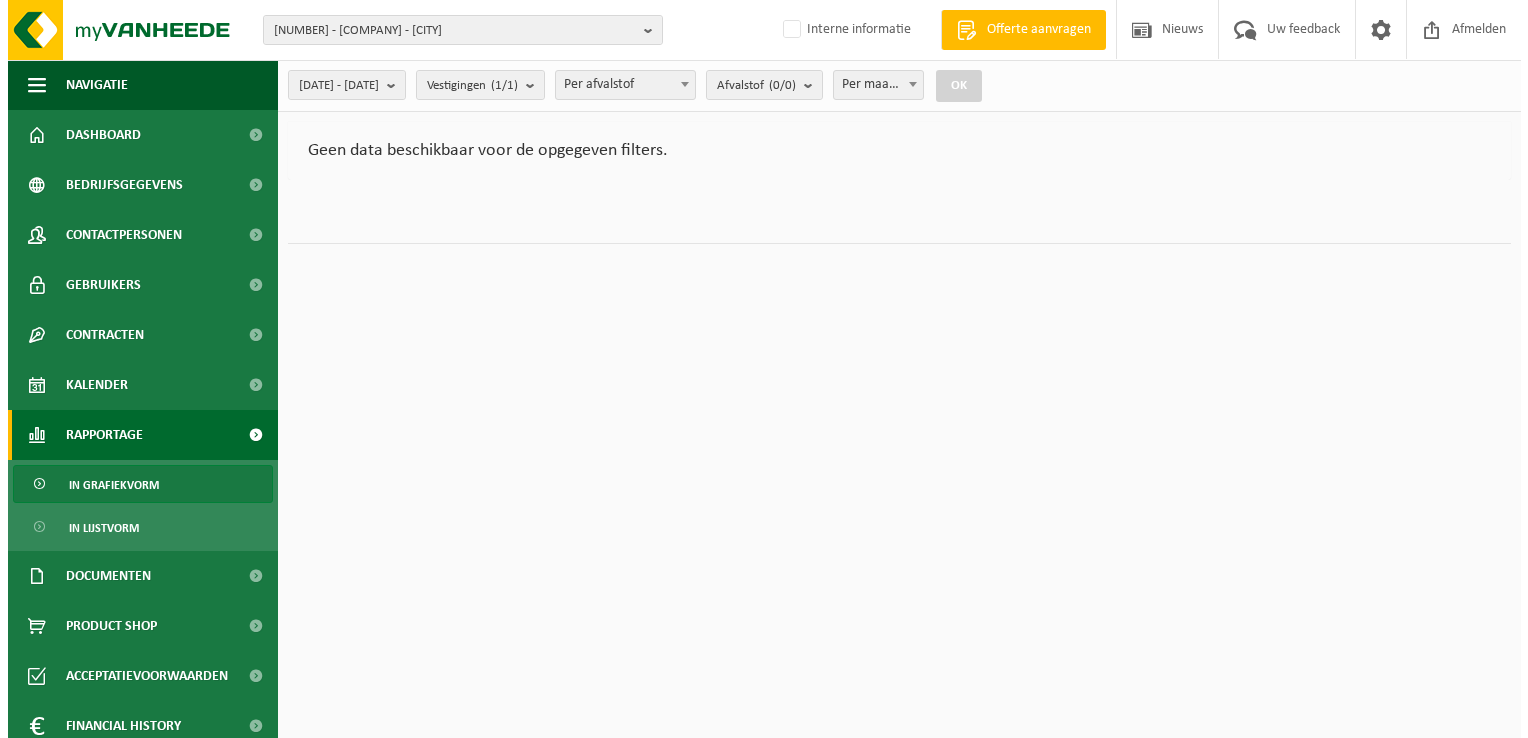 scroll, scrollTop: 0, scrollLeft: 0, axis: both 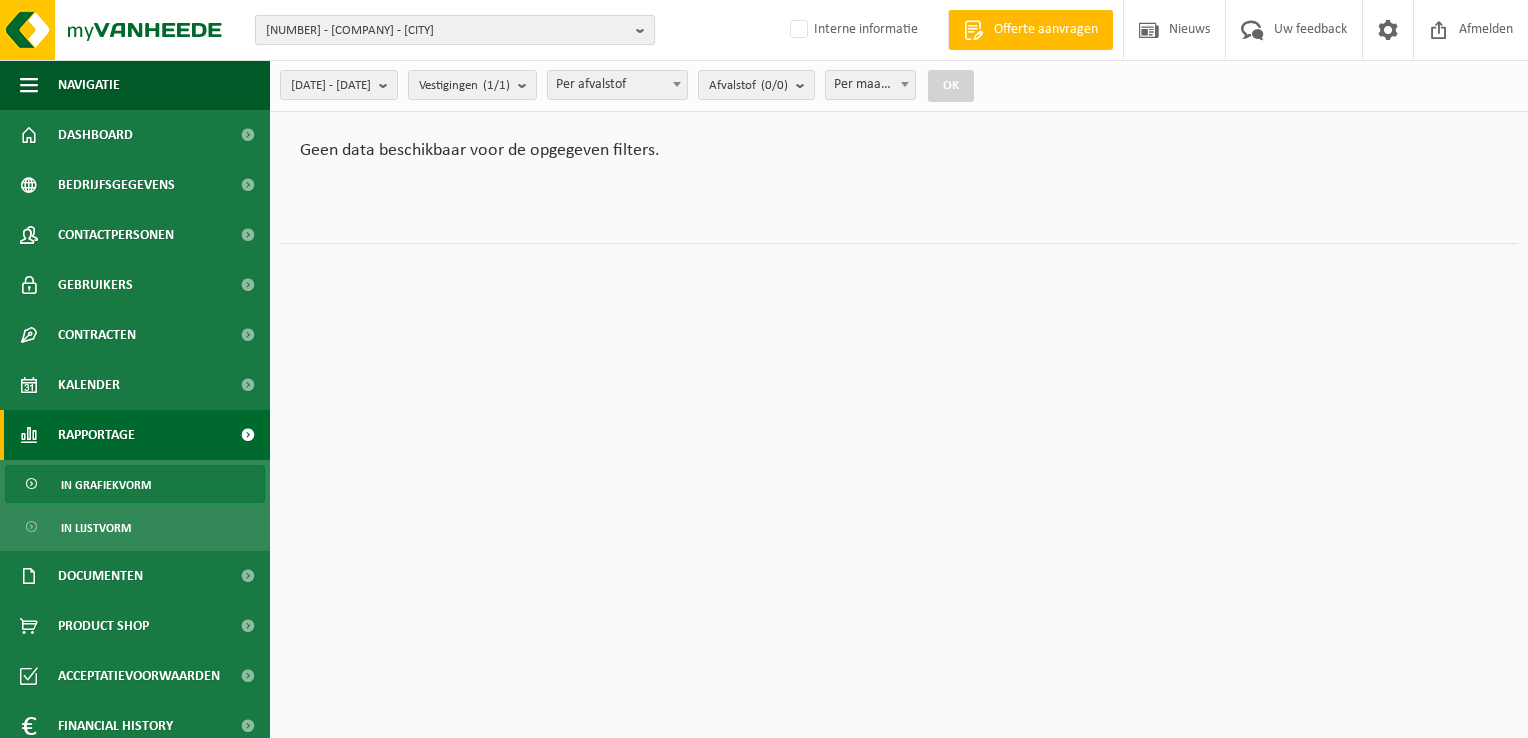 click on "10-931970 - DMD FRÈRES SRL - [CITY]" at bounding box center (447, 31) 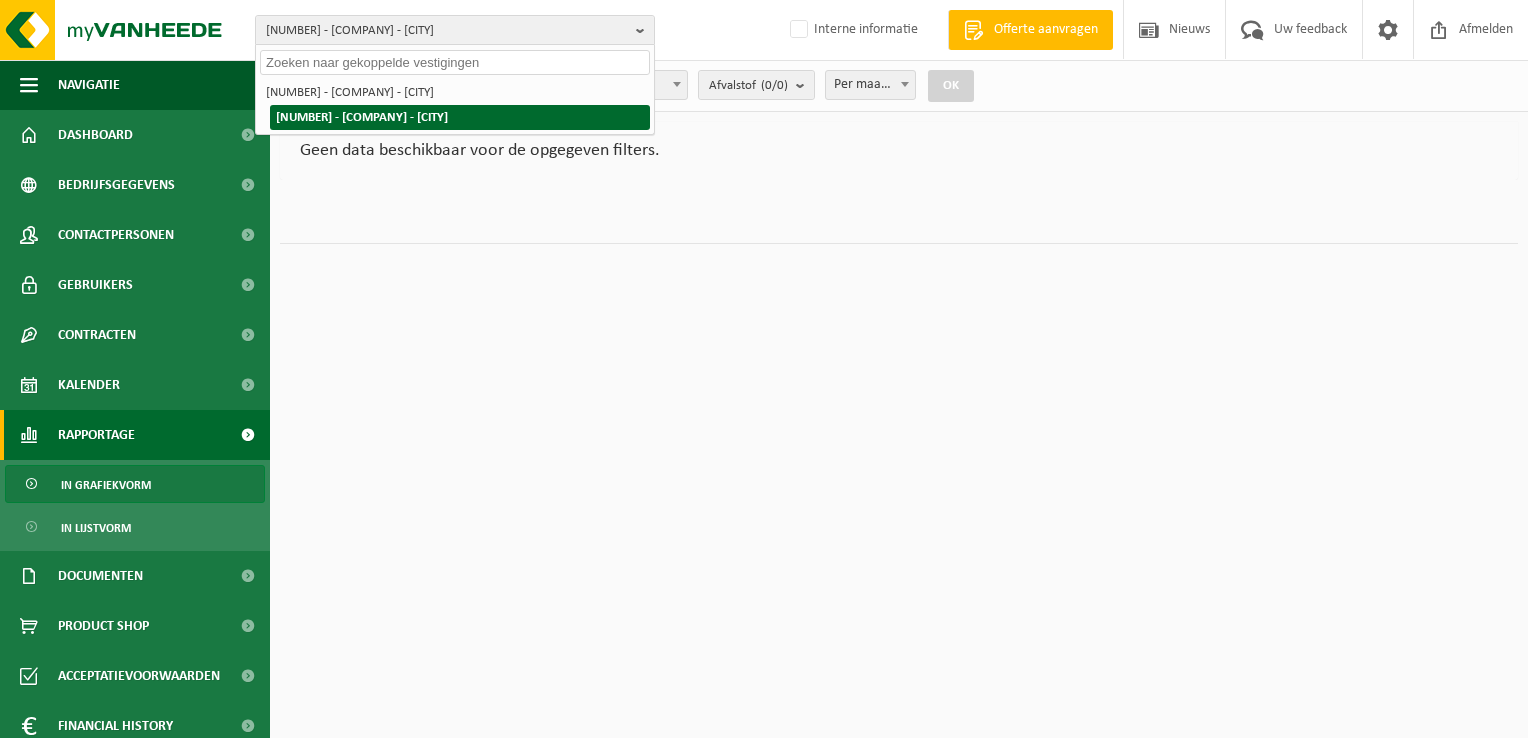 click on "10-931970 - DMD FRÈRES SRL - [CITY]" at bounding box center (362, 117) 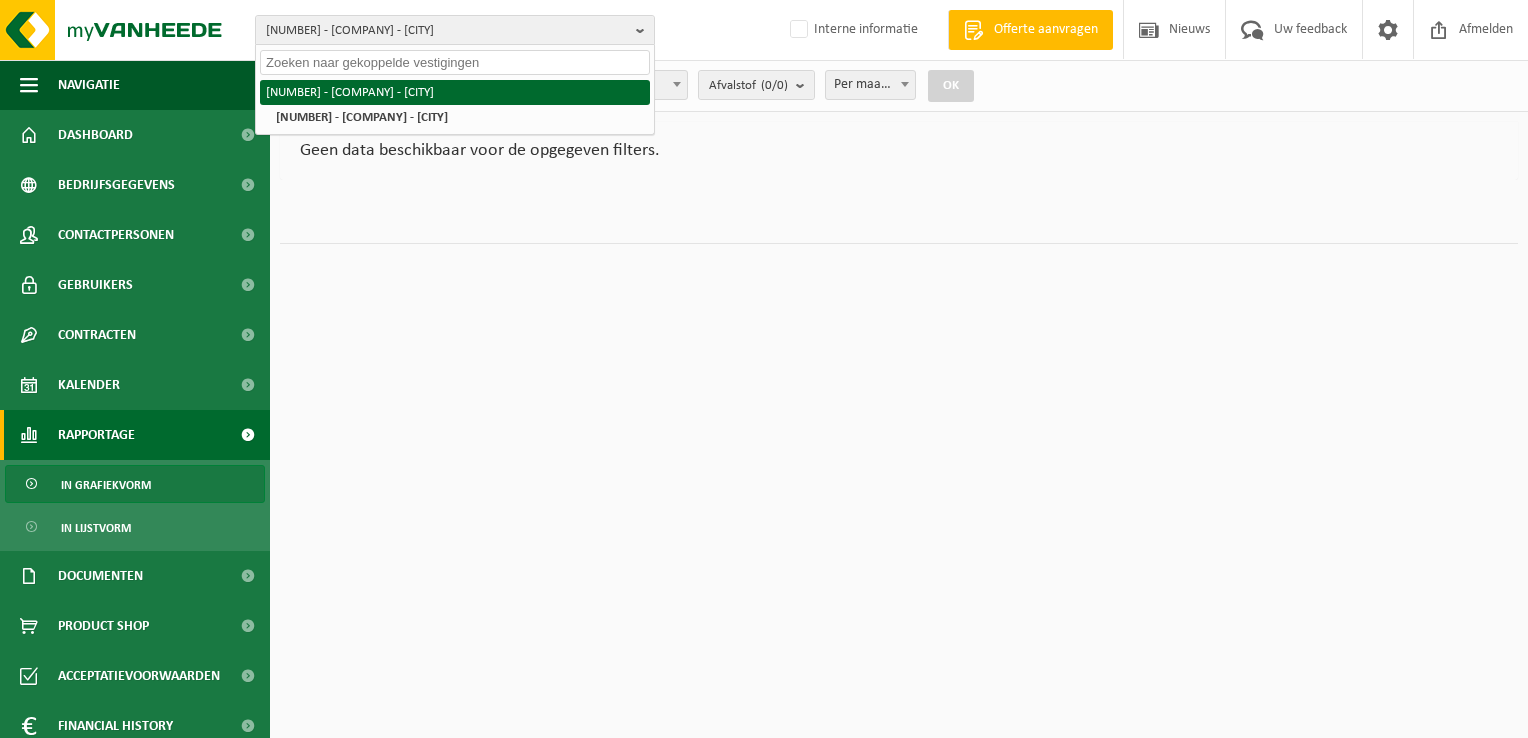 click on "10-990764 - DMD FRERES - CHANTIER CITADELLE - [CITY]" at bounding box center (455, 92) 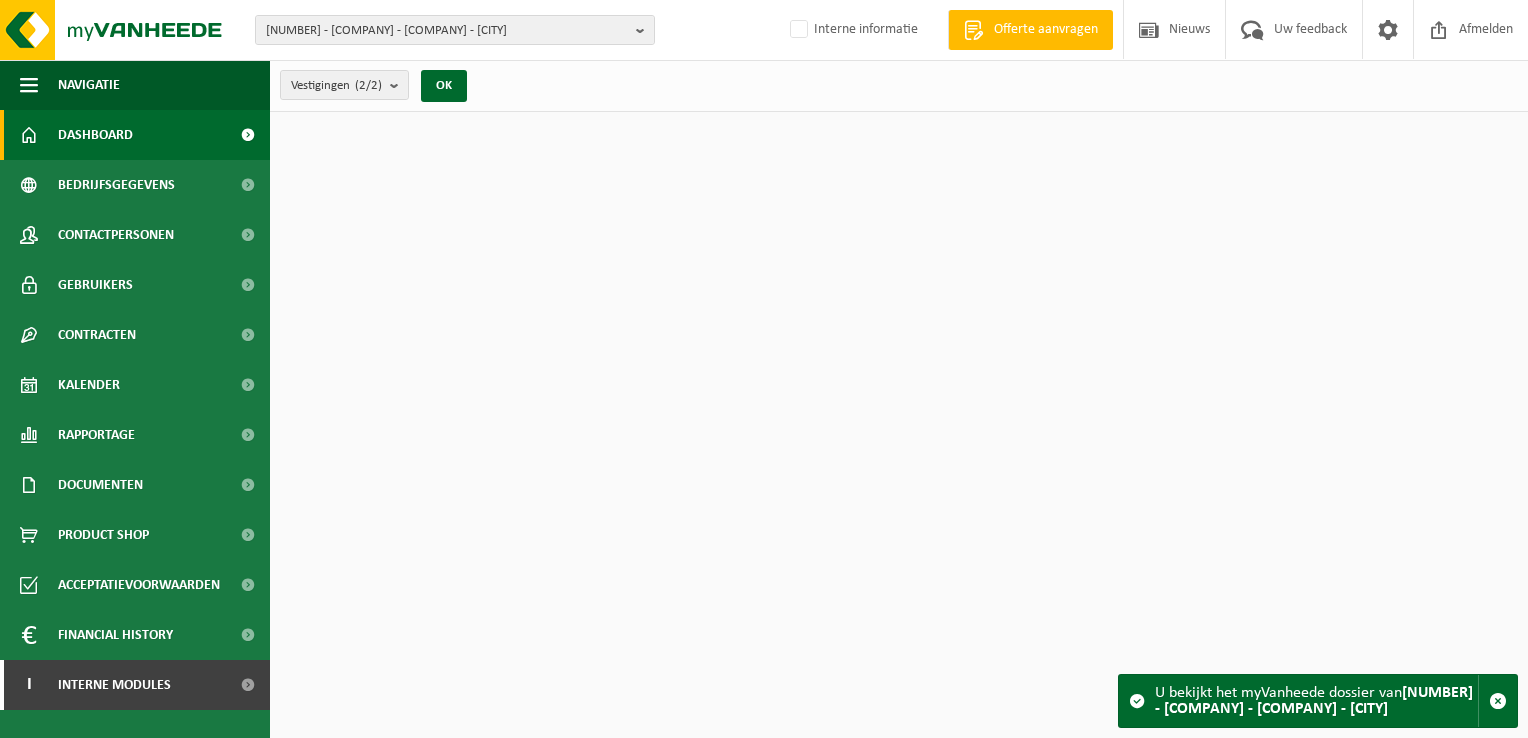 scroll, scrollTop: 0, scrollLeft: 0, axis: both 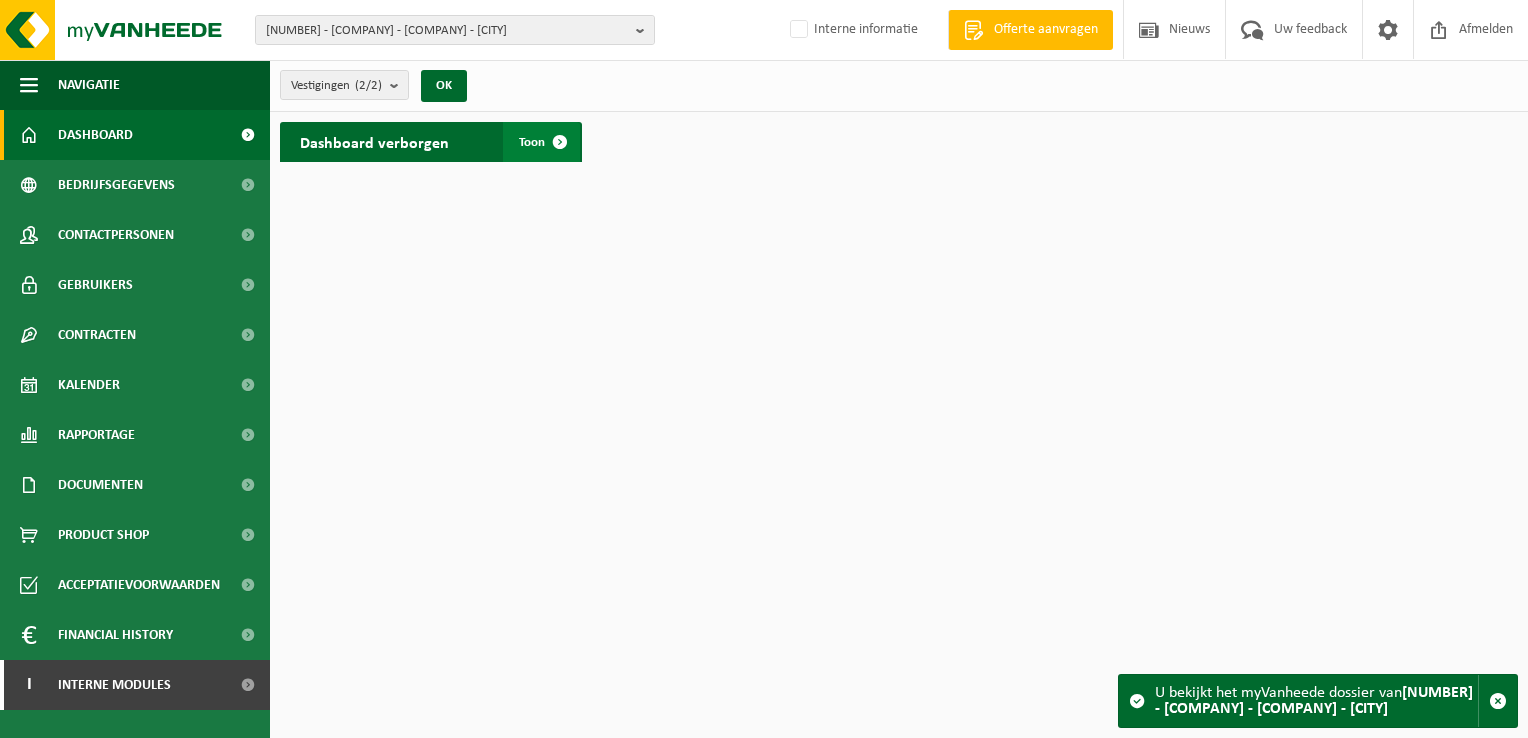 click on "Toon" at bounding box center (532, 142) 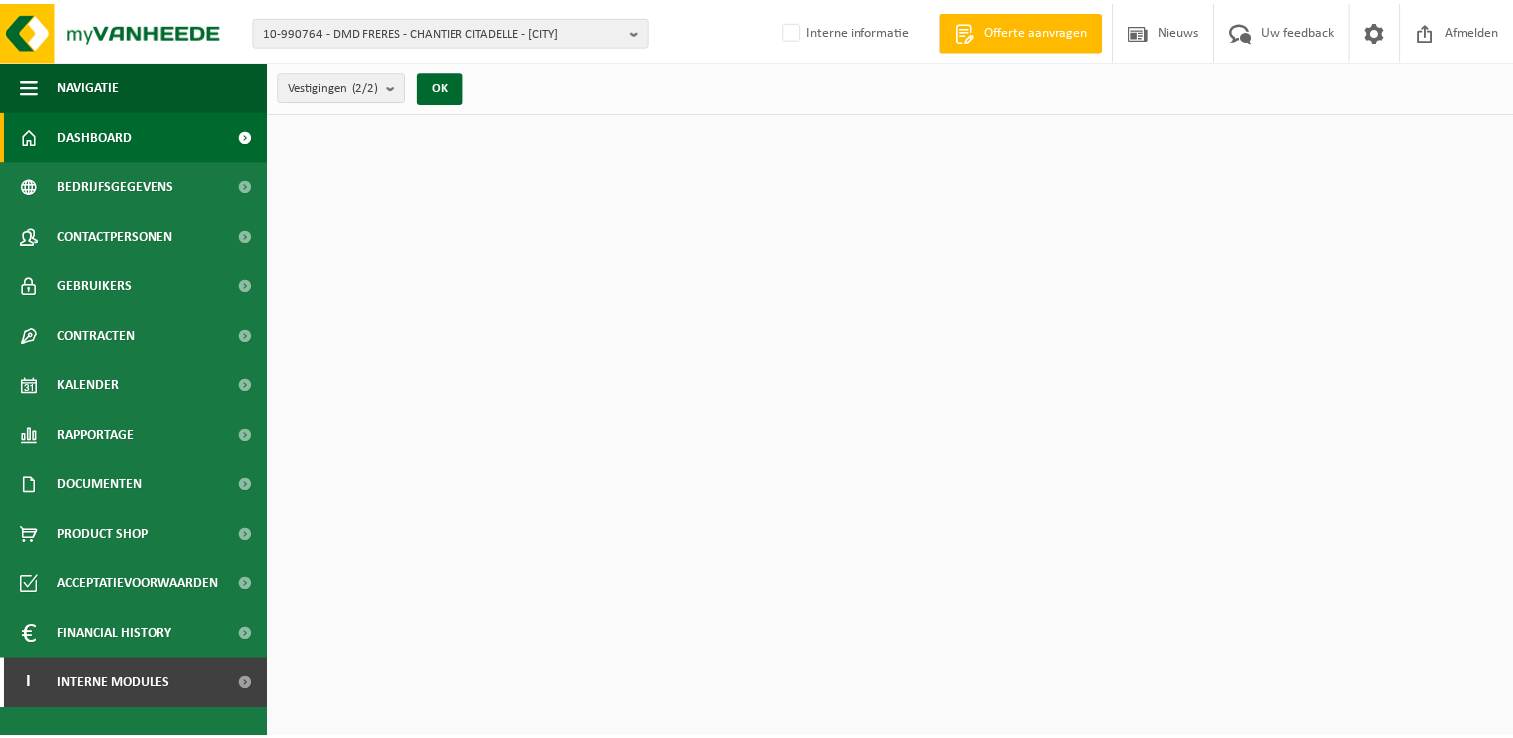 scroll, scrollTop: 0, scrollLeft: 0, axis: both 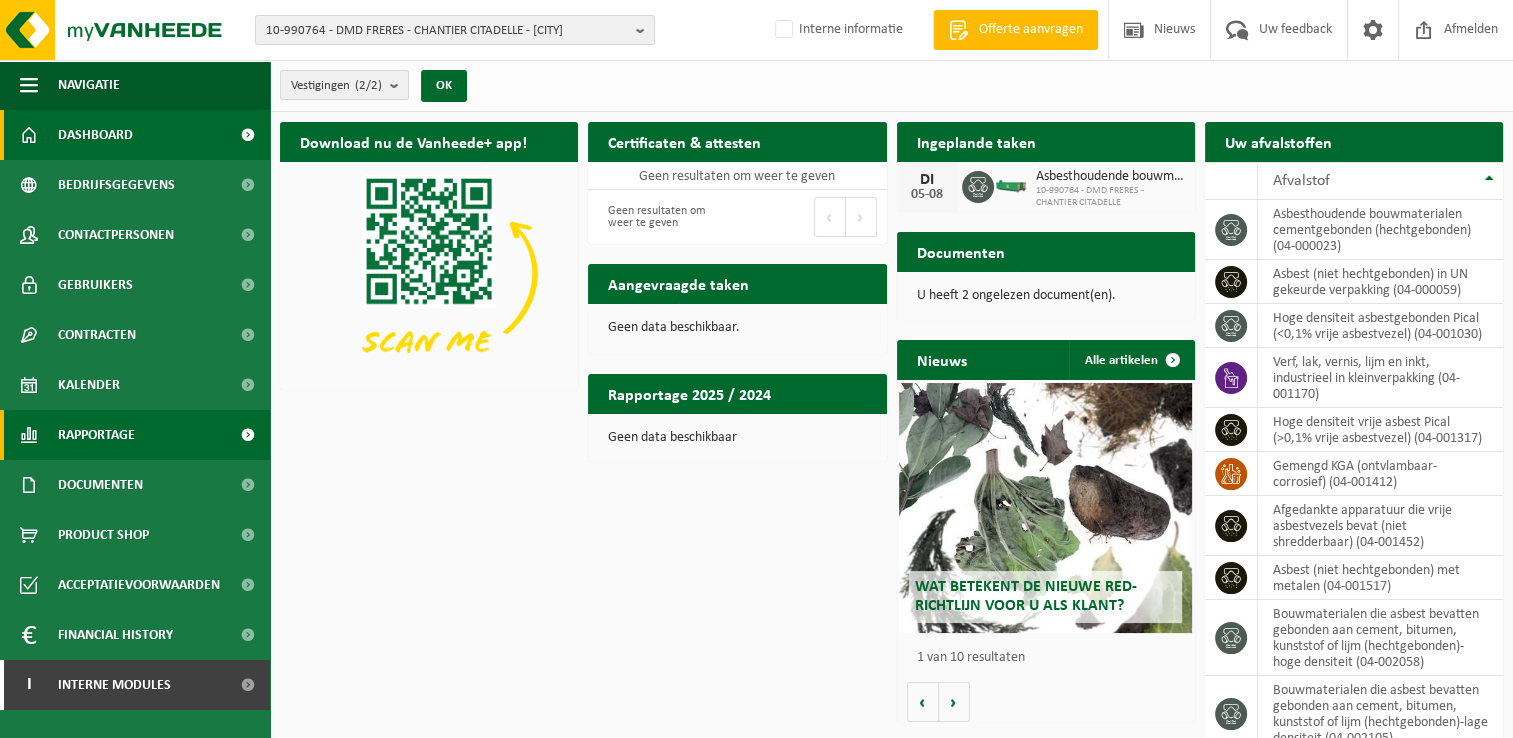 click on "Rapportage" at bounding box center [96, 435] 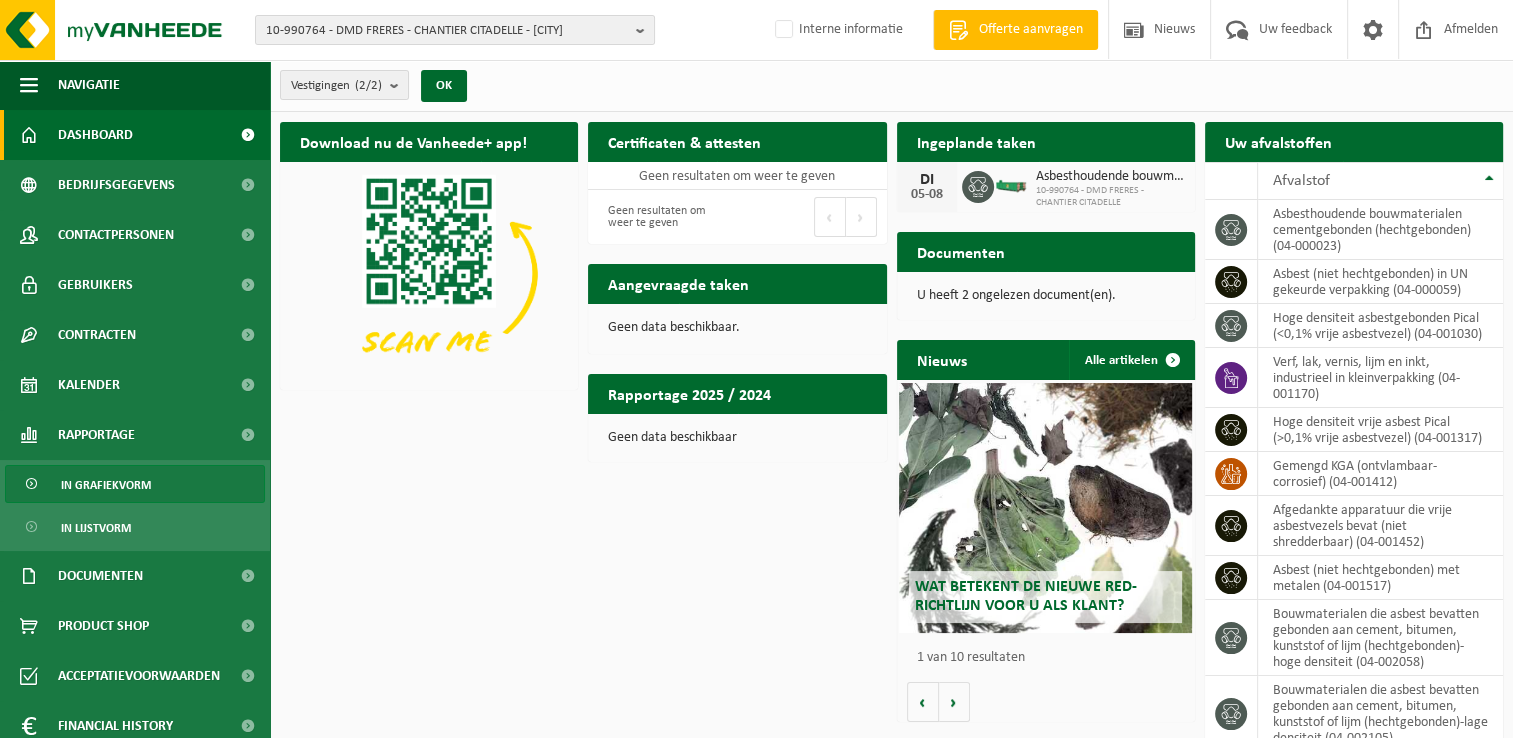 click on "In grafiekvorm" at bounding box center [106, 485] 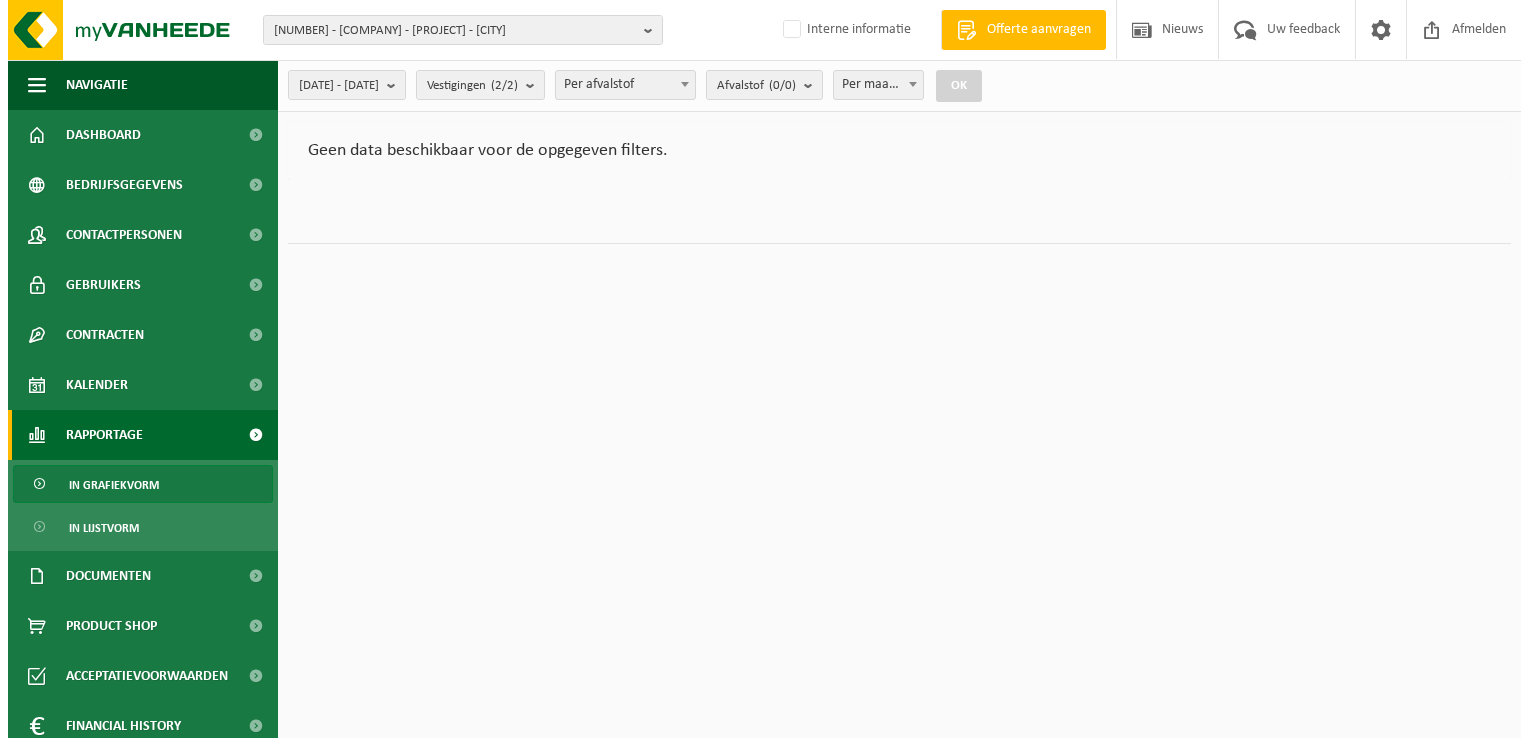 scroll, scrollTop: 0, scrollLeft: 0, axis: both 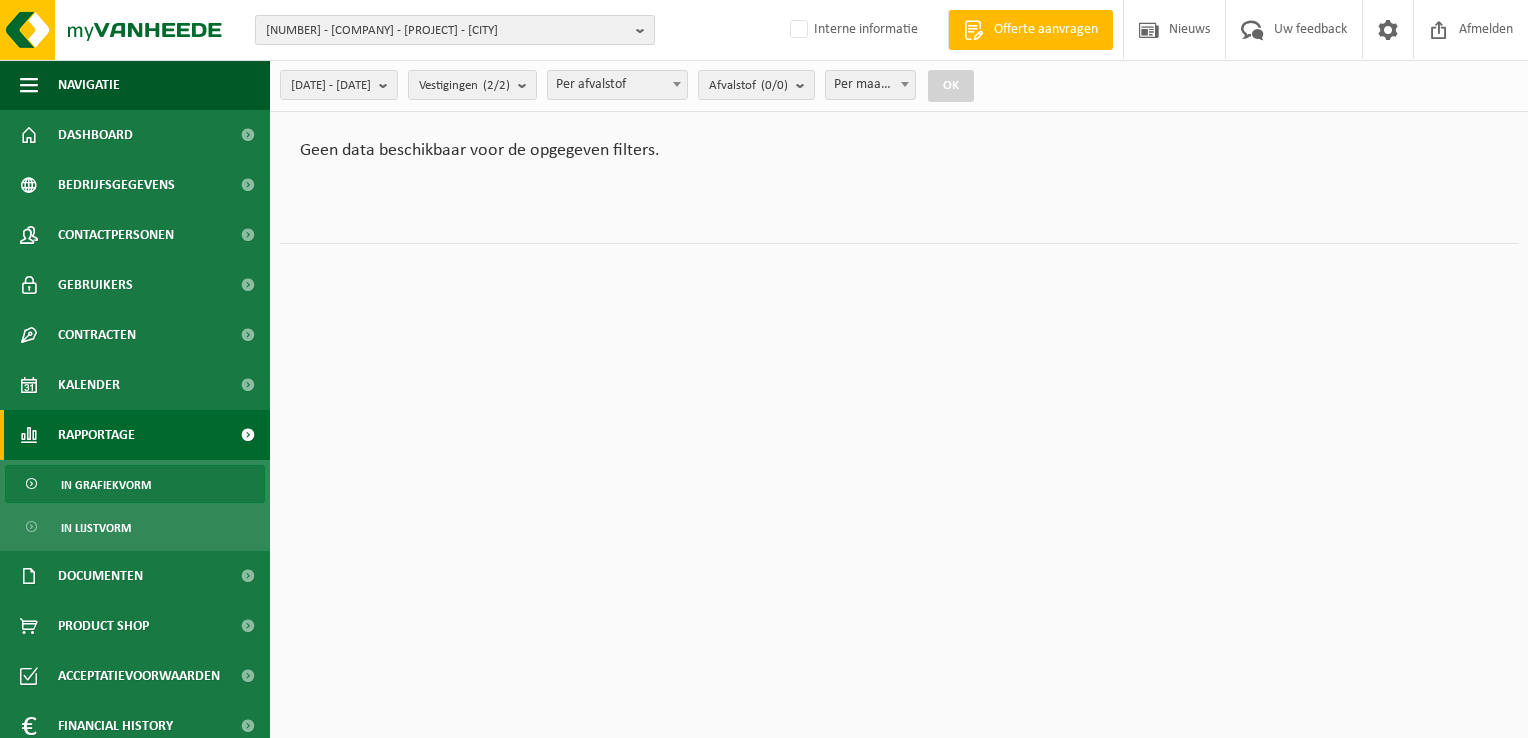 click on "[NUMBER] - [COMPANY] - [PROJECT] - [CITY]" at bounding box center [447, 31] 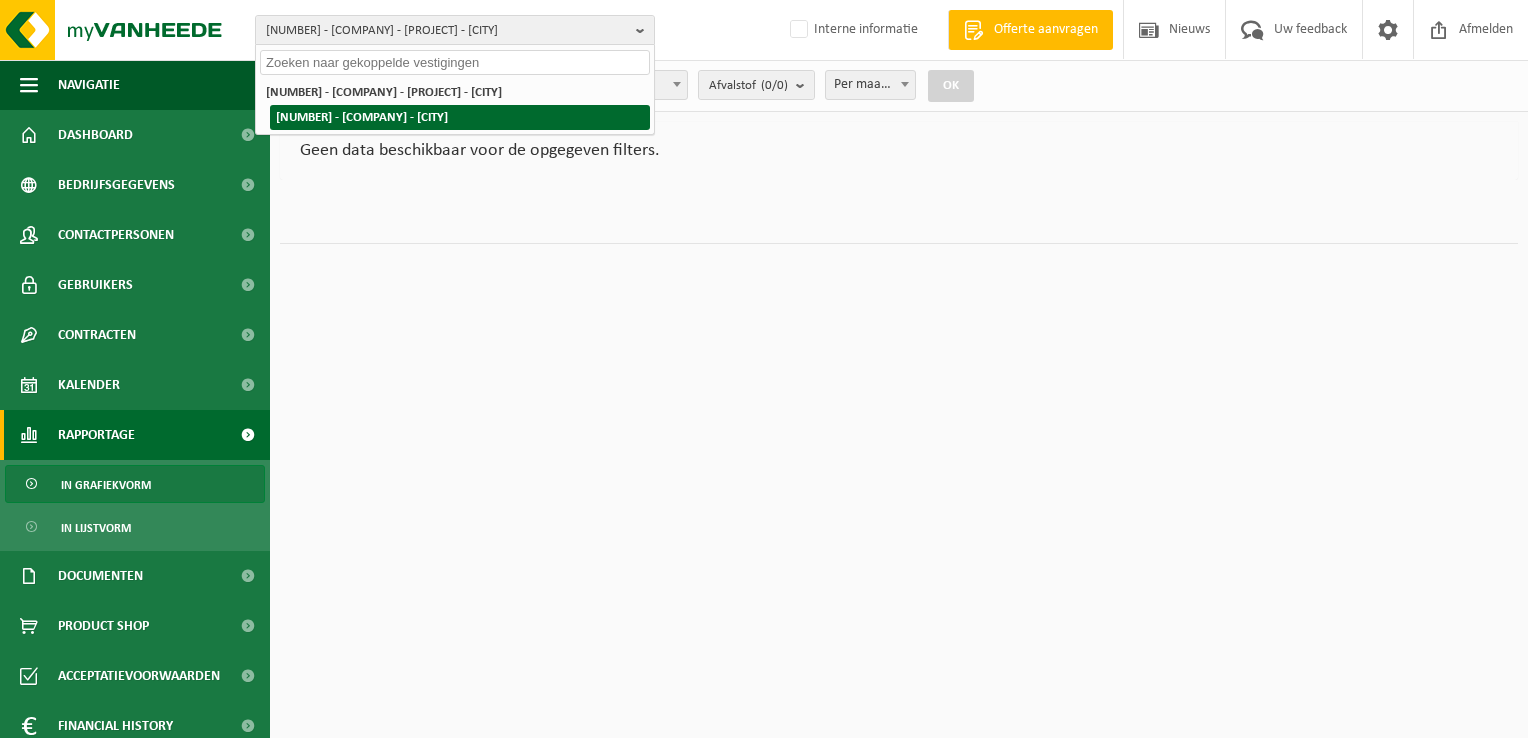 click on "[NUMBER] - [COMPANY] - [CITY]" at bounding box center [460, 117] 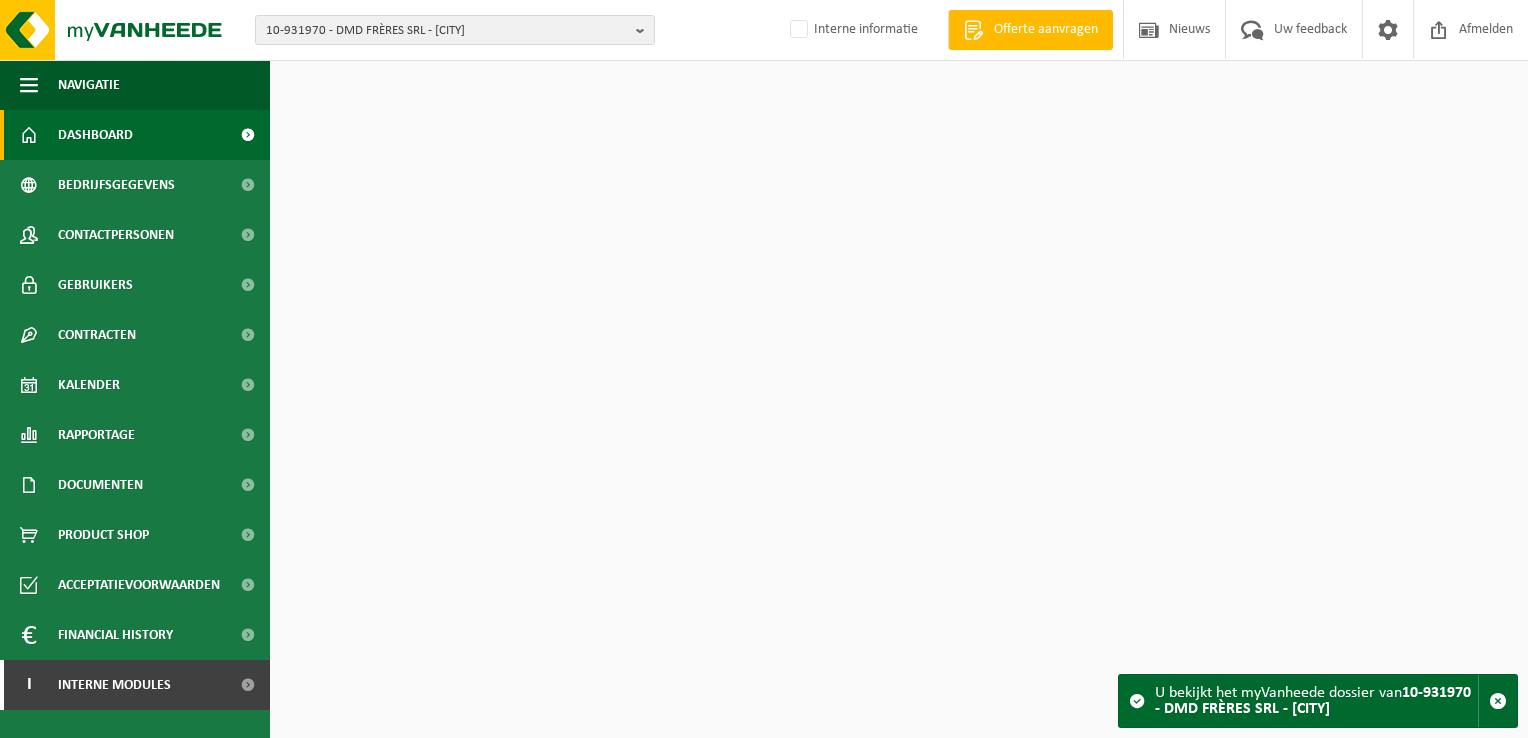 scroll, scrollTop: 0, scrollLeft: 0, axis: both 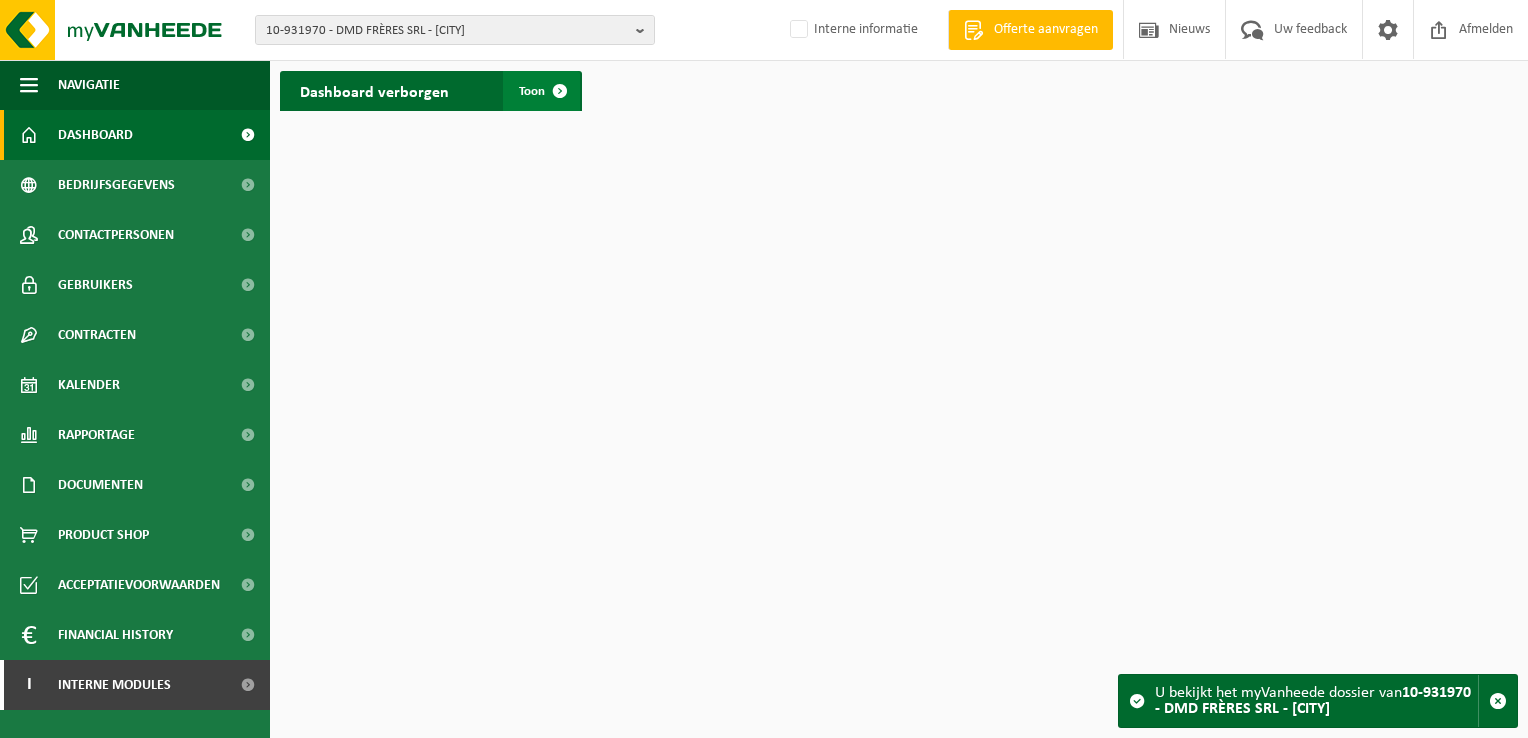click on "Toon" at bounding box center [532, 91] 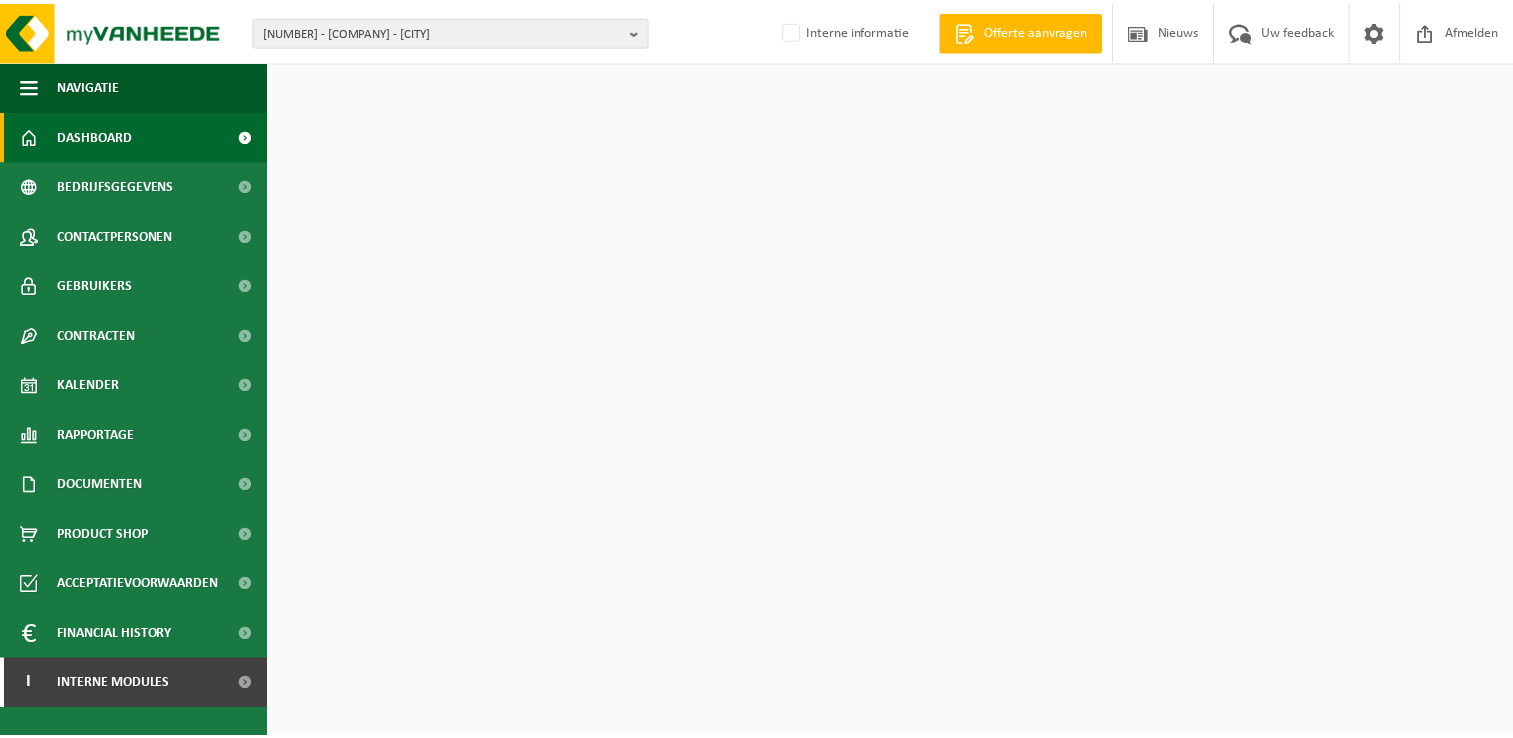 scroll, scrollTop: 0, scrollLeft: 0, axis: both 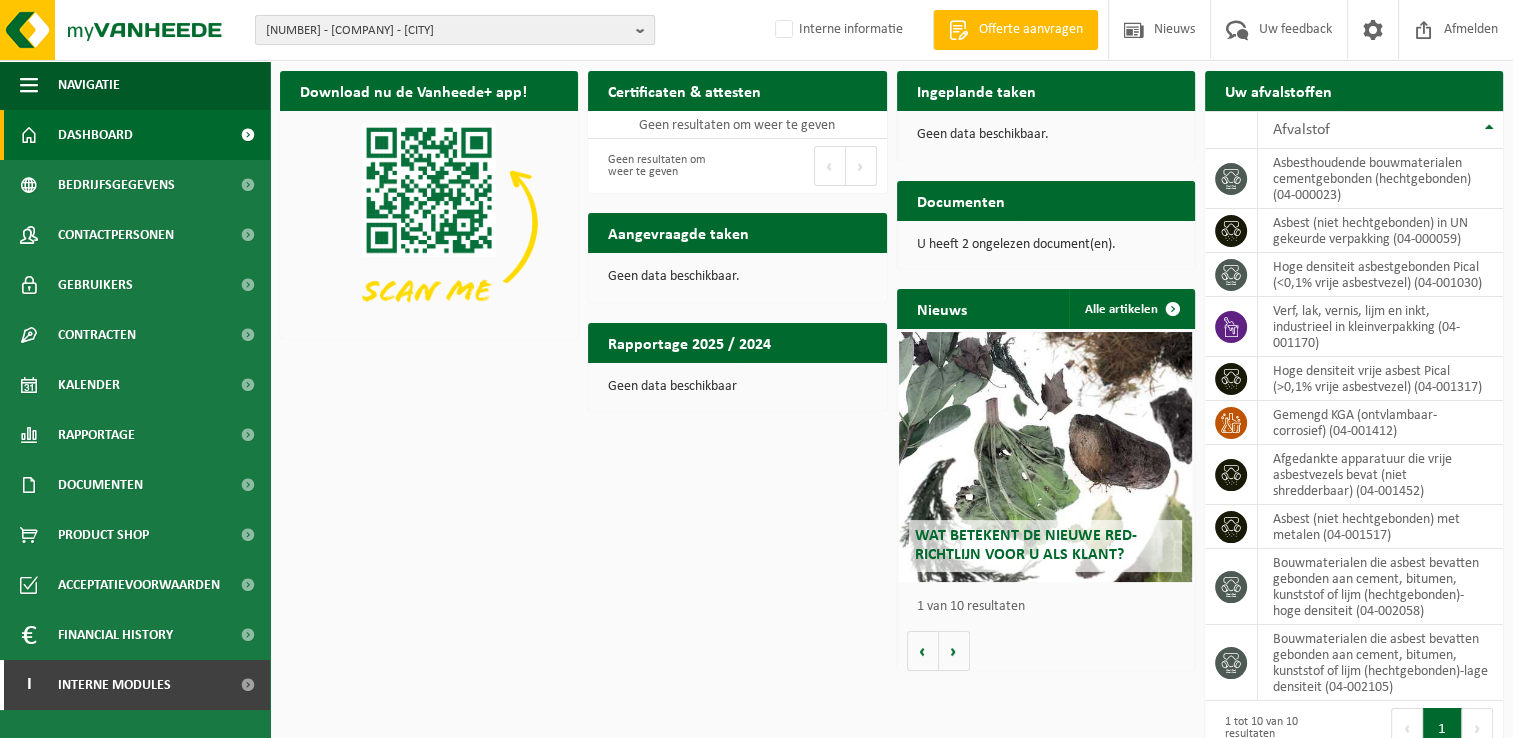 click on "10-931970 - DMD FRÈRES SRL - JEMEPPE-SUR-MEUSE" at bounding box center [447, 31] 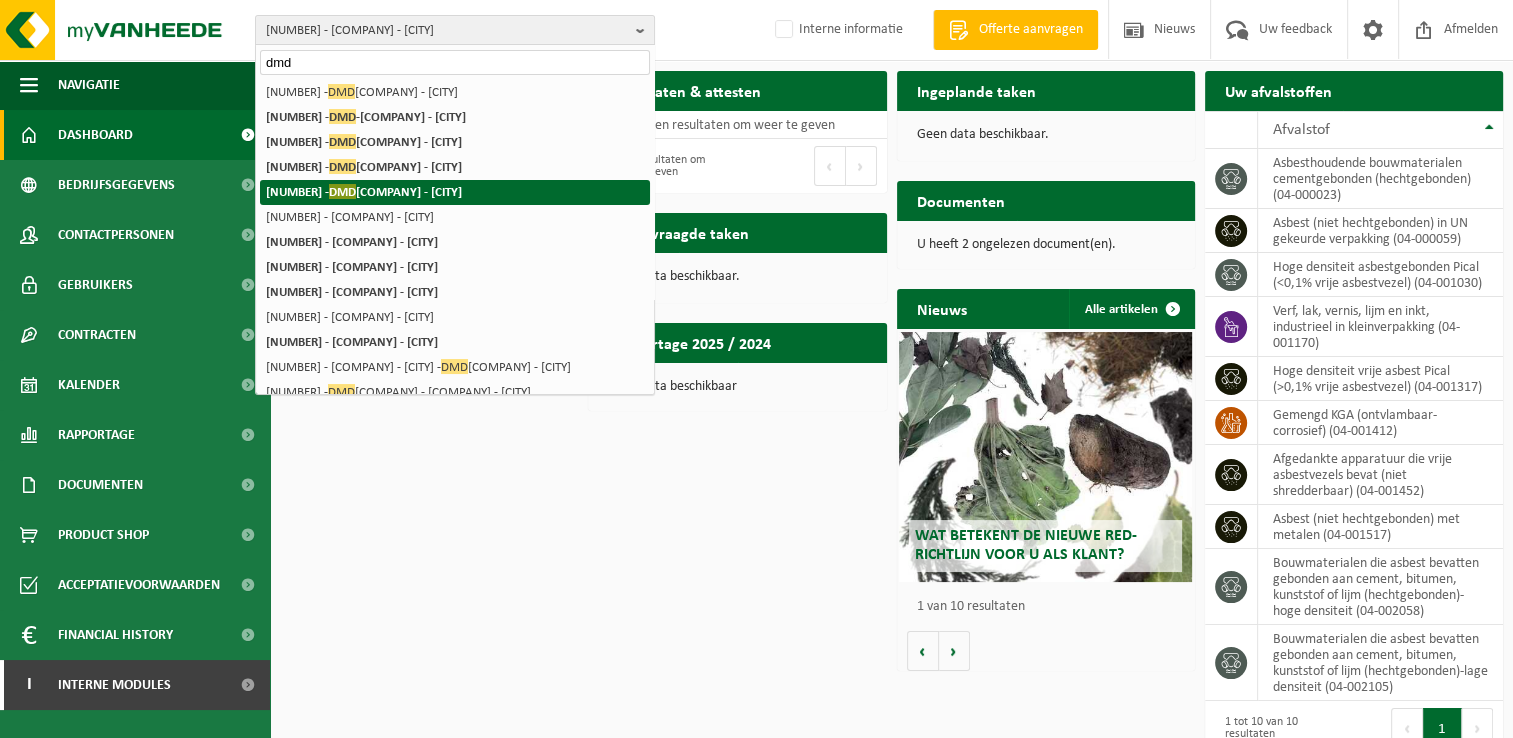 type on "dmd" 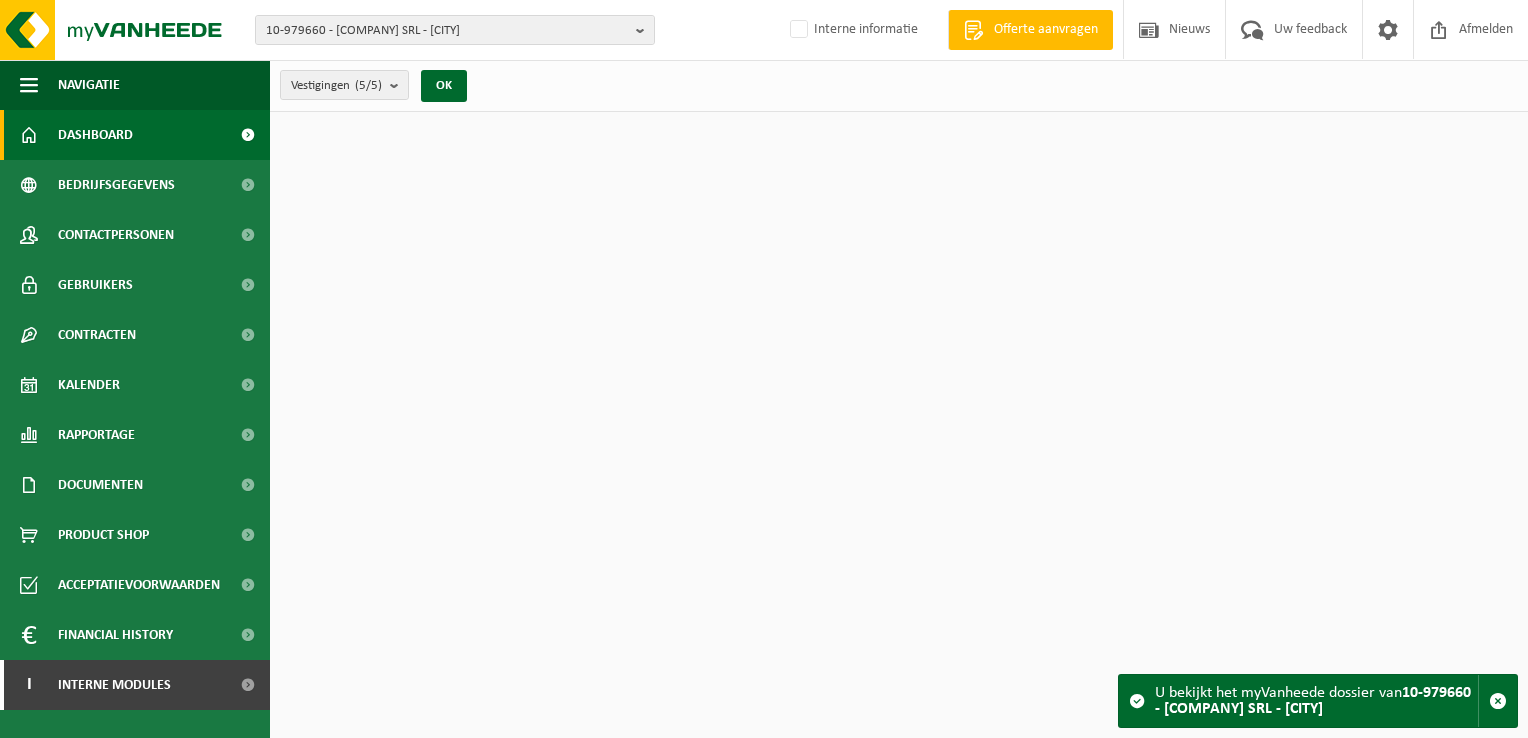 scroll, scrollTop: 0, scrollLeft: 0, axis: both 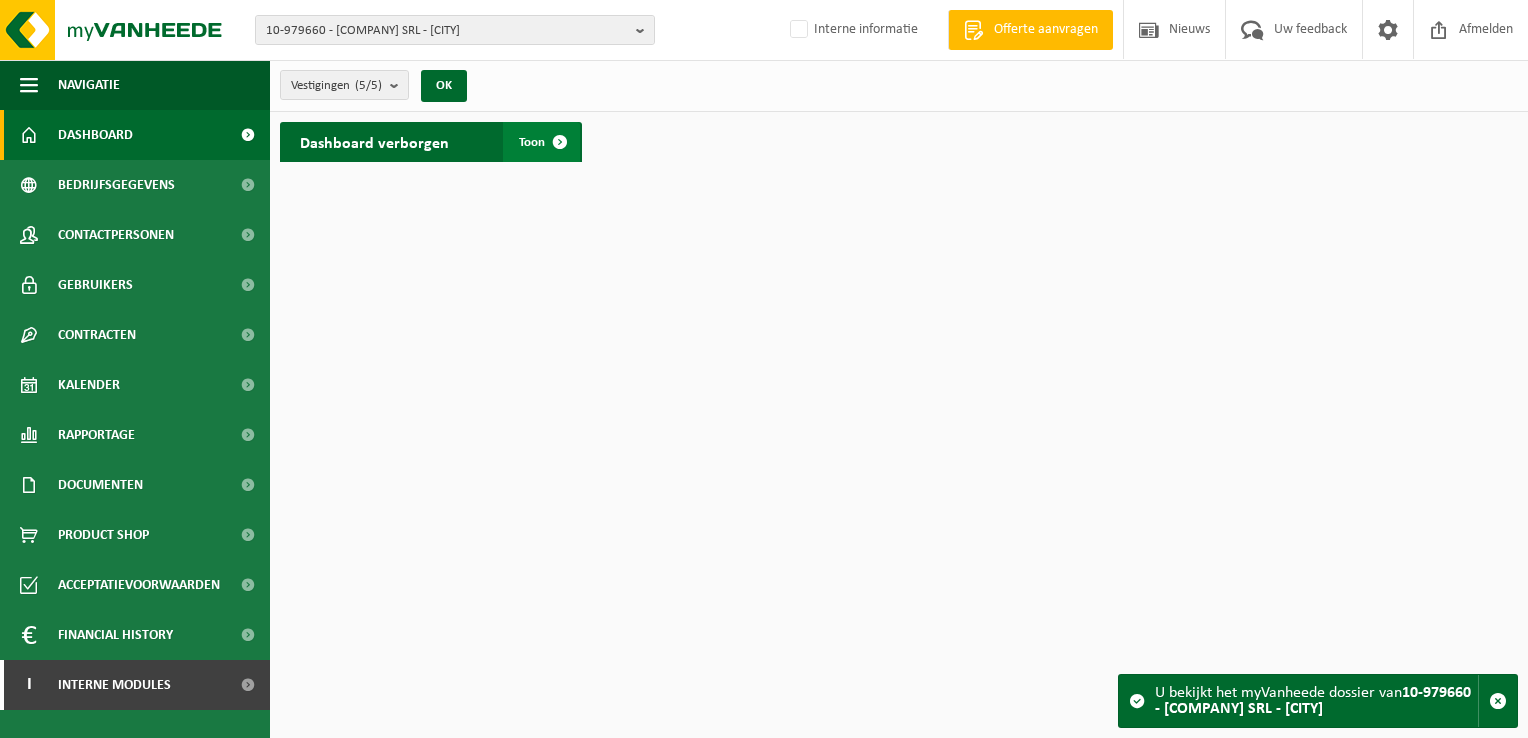 click at bounding box center [560, 142] 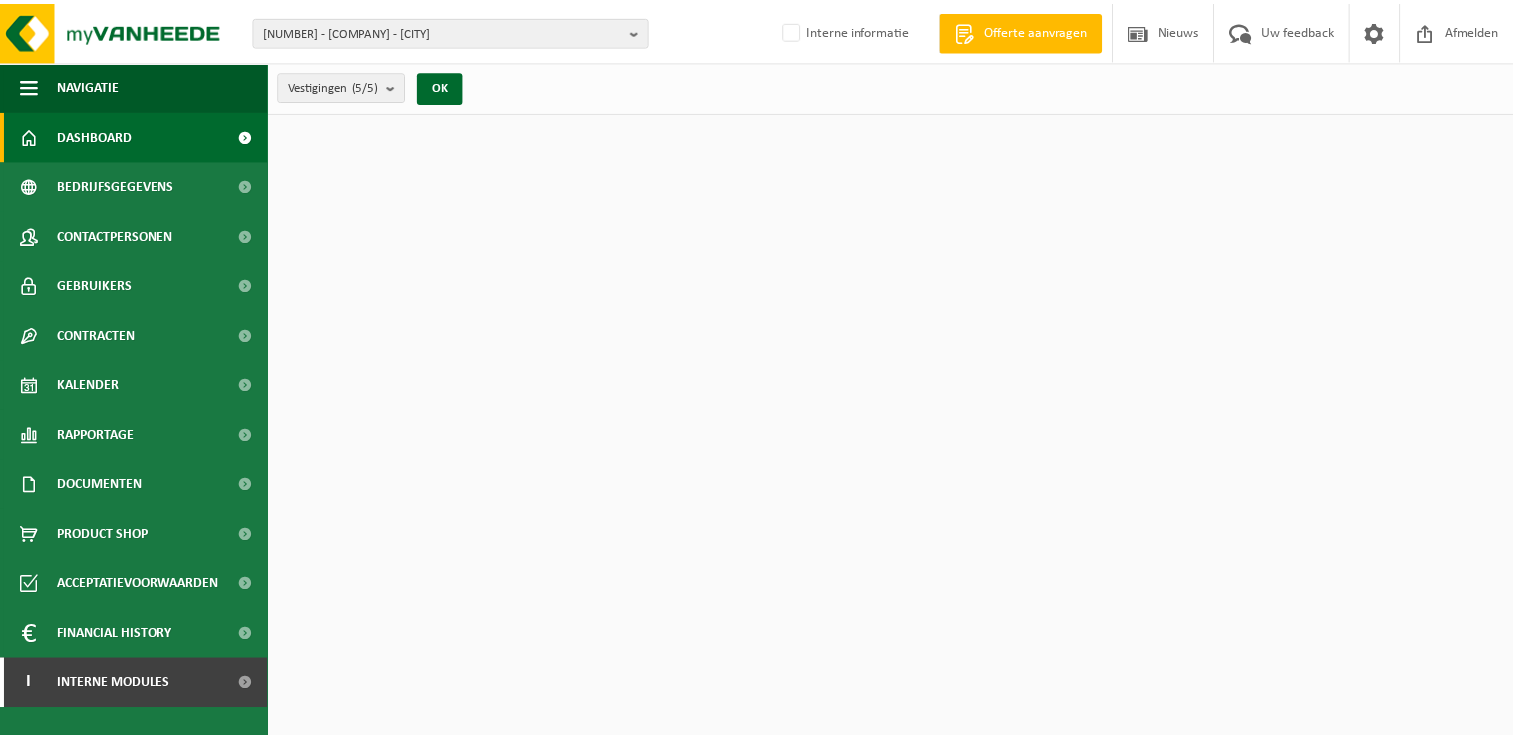 scroll, scrollTop: 0, scrollLeft: 0, axis: both 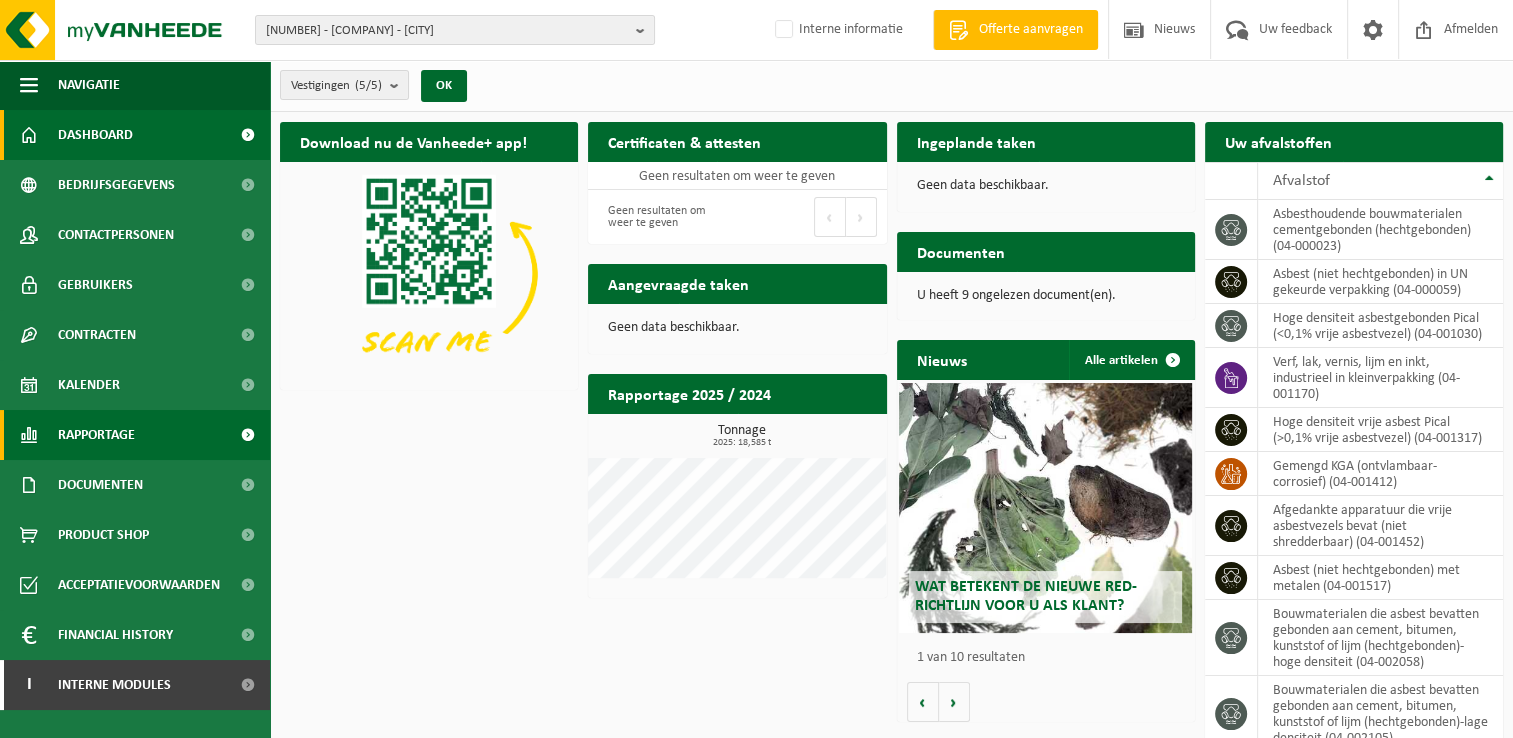 click on "Rapportage" at bounding box center [96, 435] 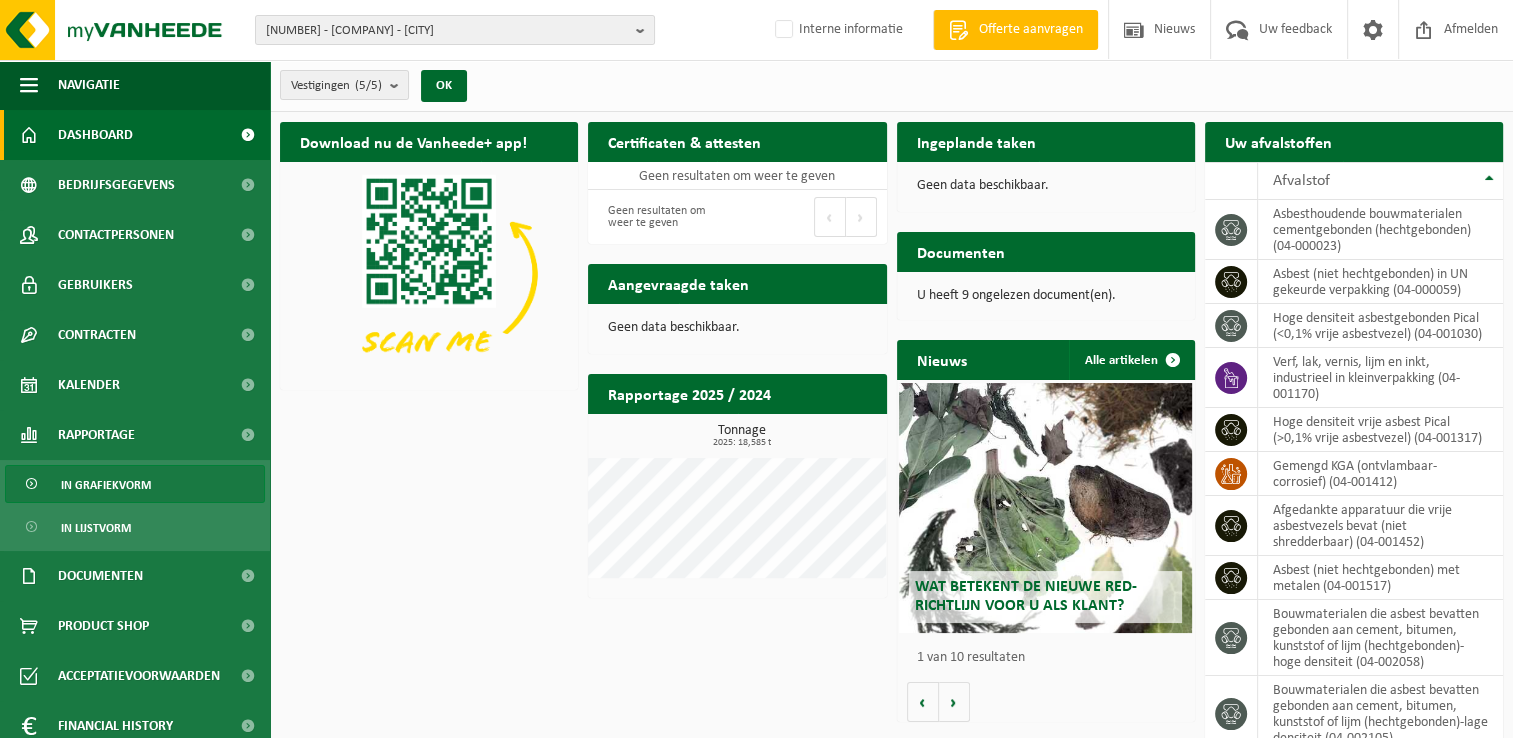 click on "In grafiekvorm" at bounding box center (106, 485) 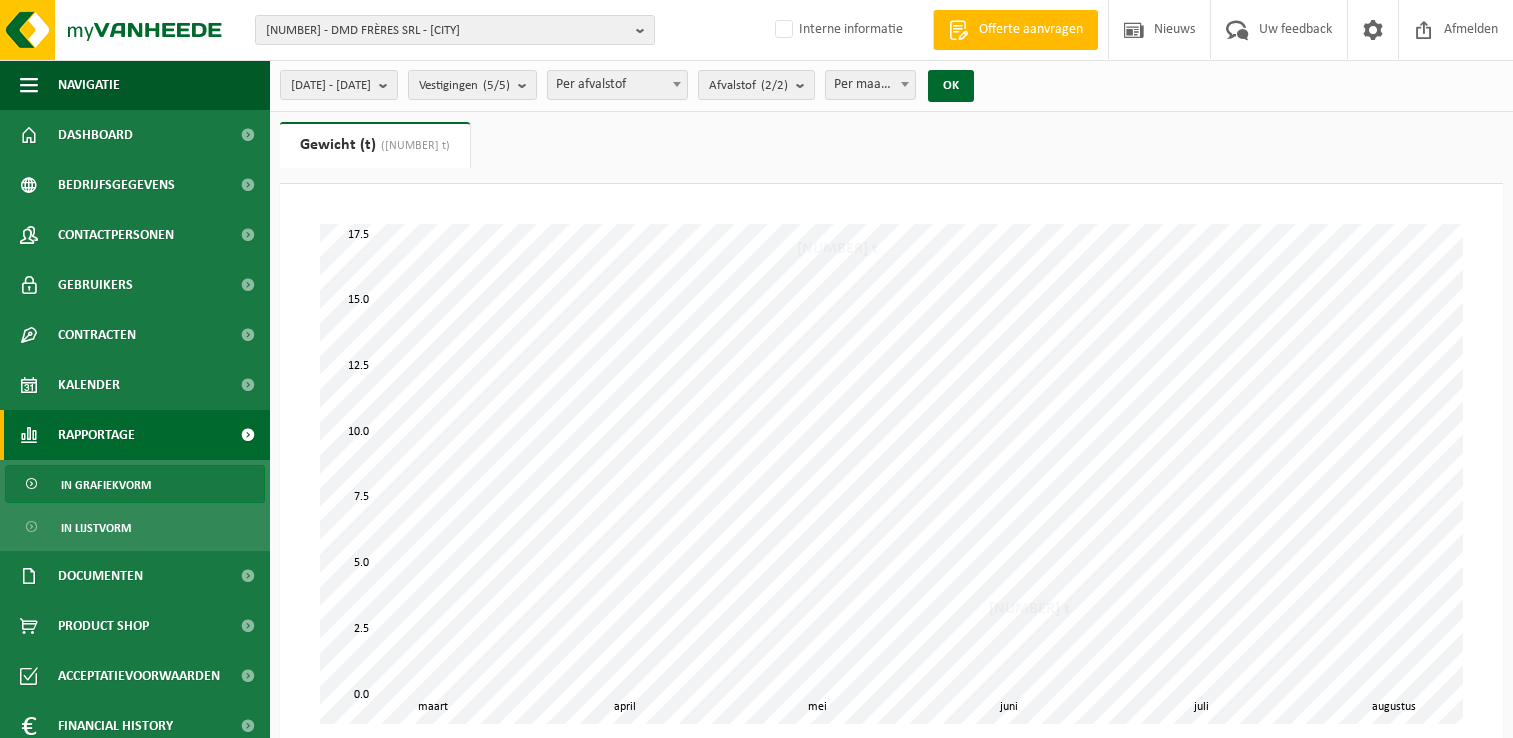 scroll, scrollTop: 0, scrollLeft: 0, axis: both 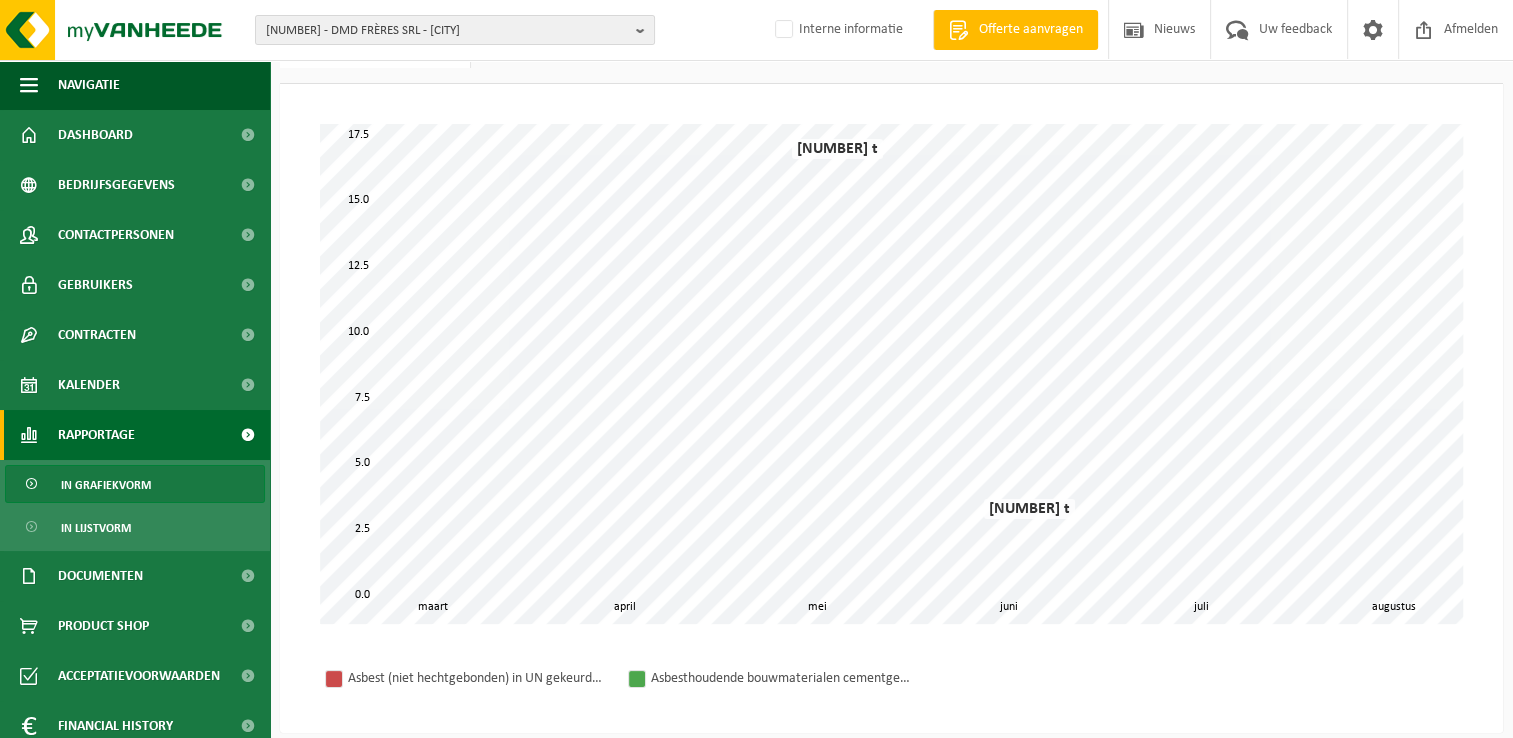 click on "Asbest (niet hechtgebonden) in UN gekeurde verpakking Asbesthoudende bouwmaterialen cementgebonden (hechtgebonden)" at bounding box center [891, 678] 